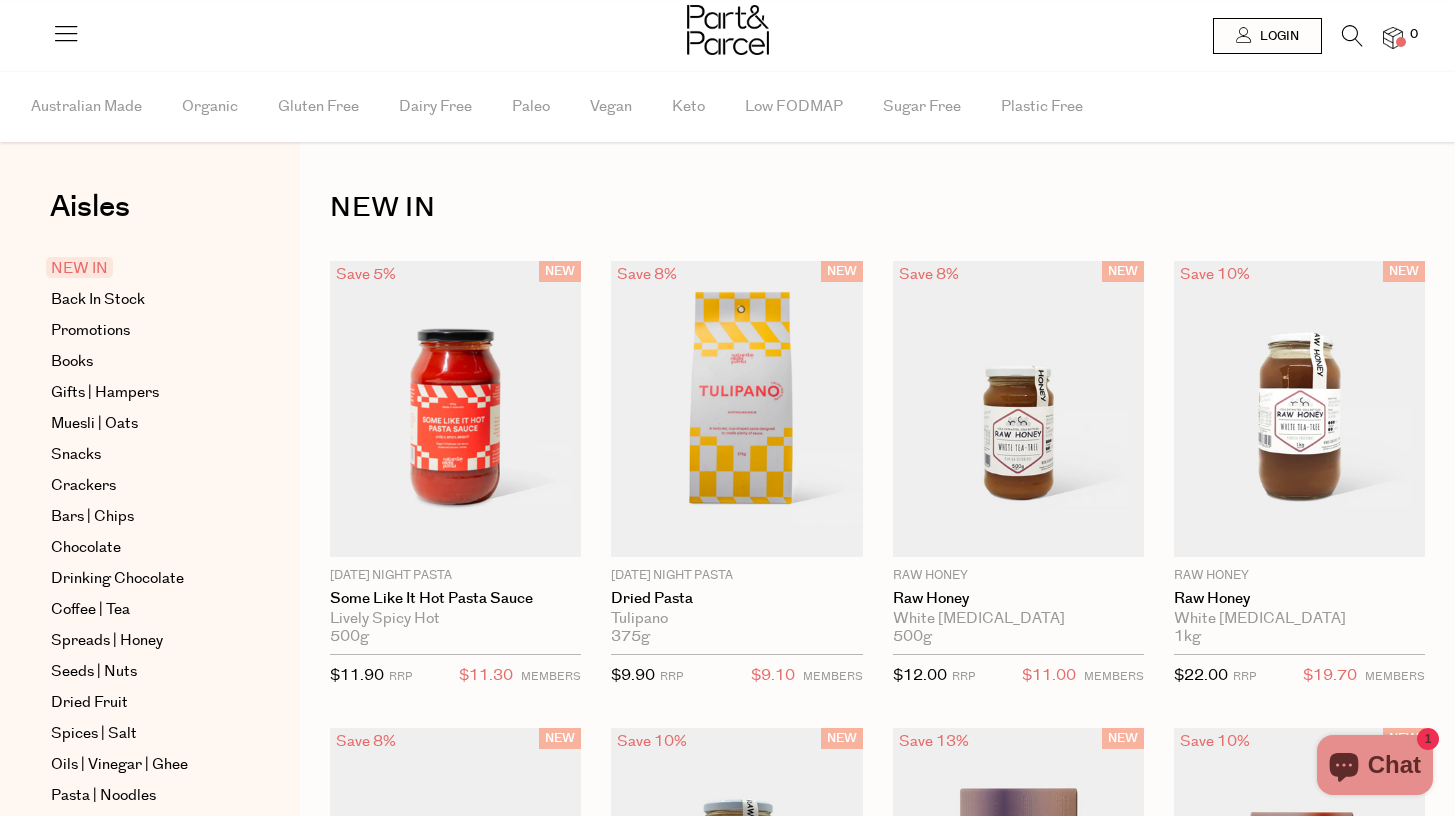 scroll, scrollTop: 0, scrollLeft: 0, axis: both 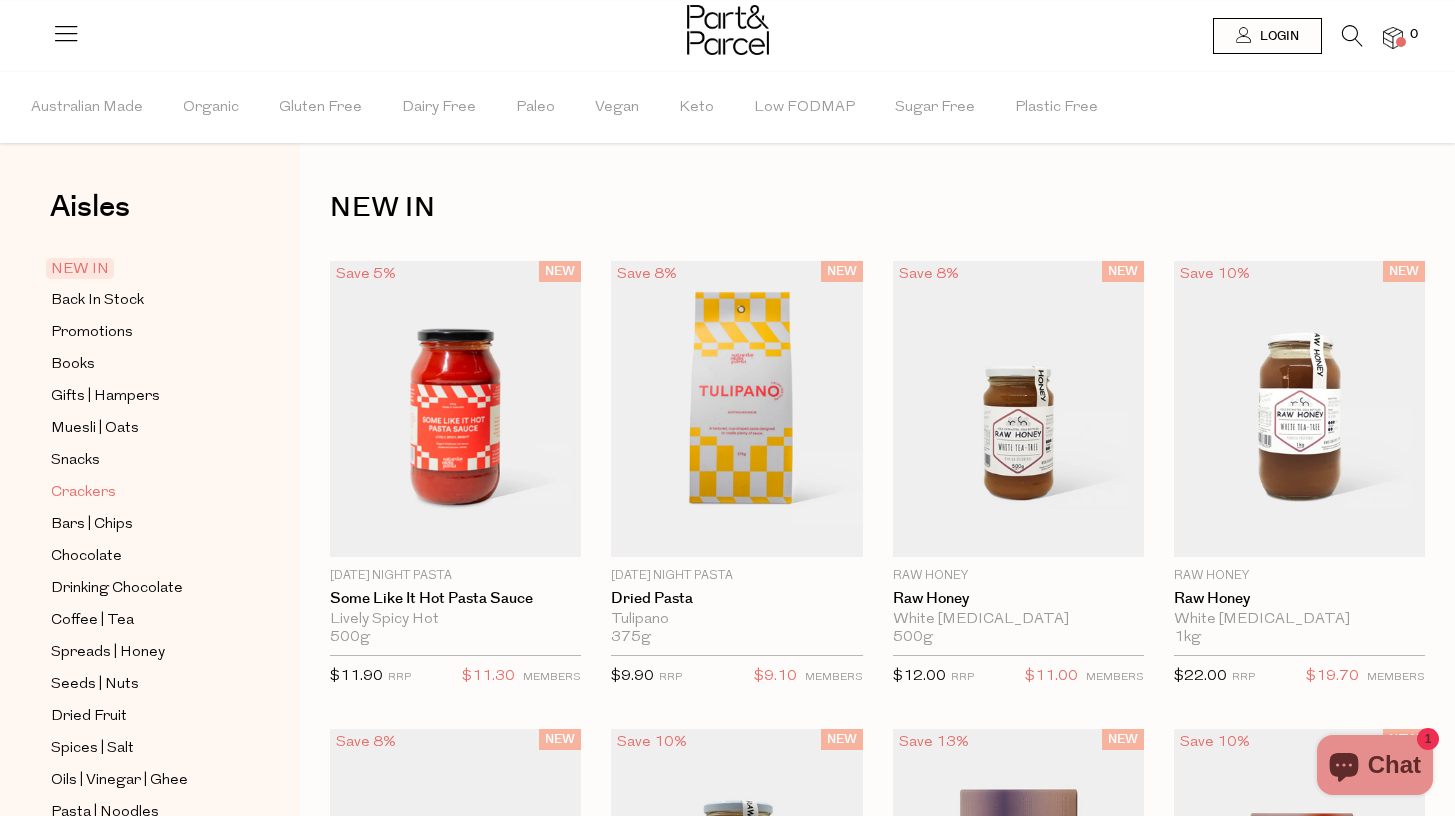 click on "Crackers" at bounding box center [83, 493] 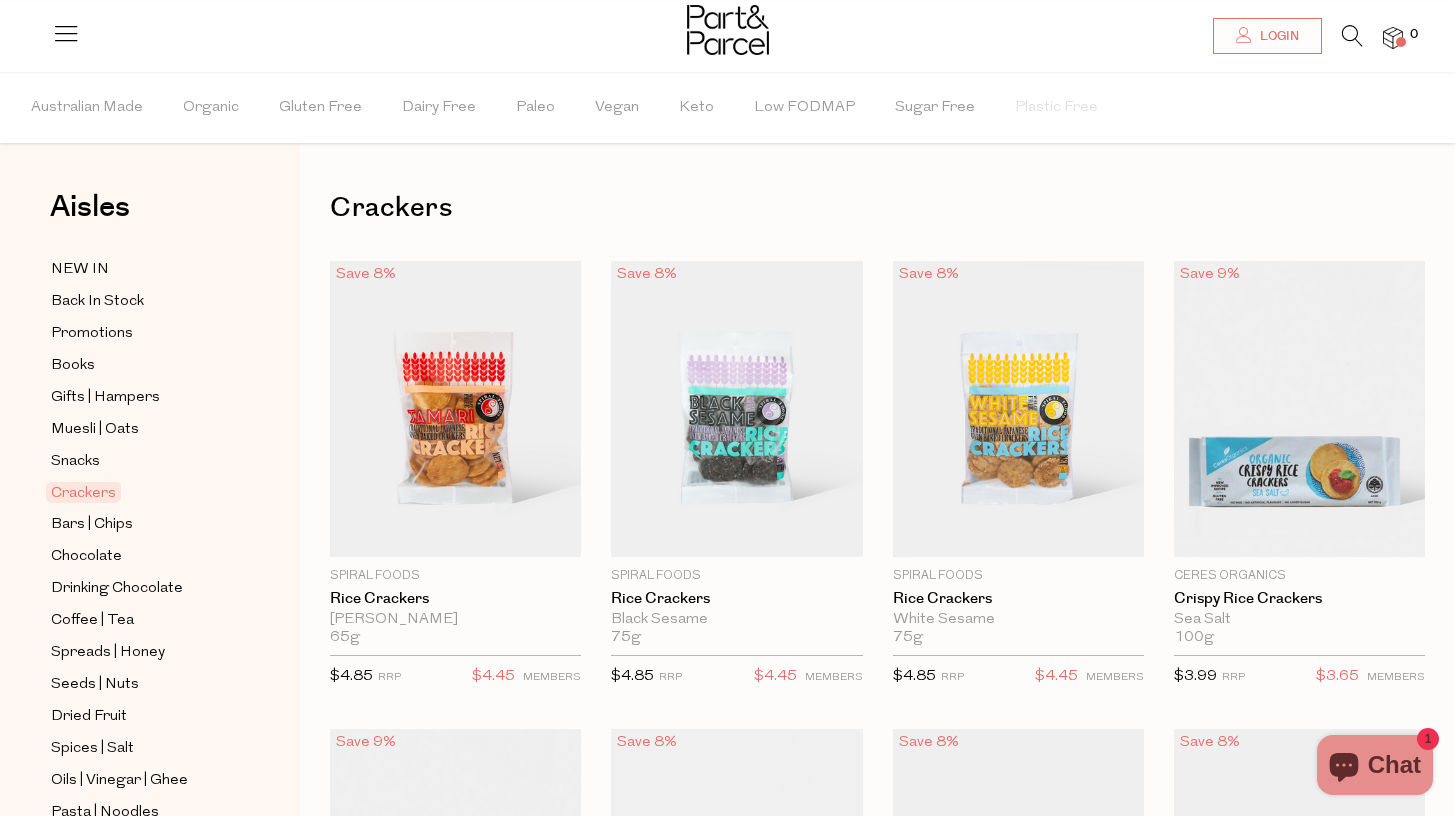 scroll, scrollTop: 213, scrollLeft: 0, axis: vertical 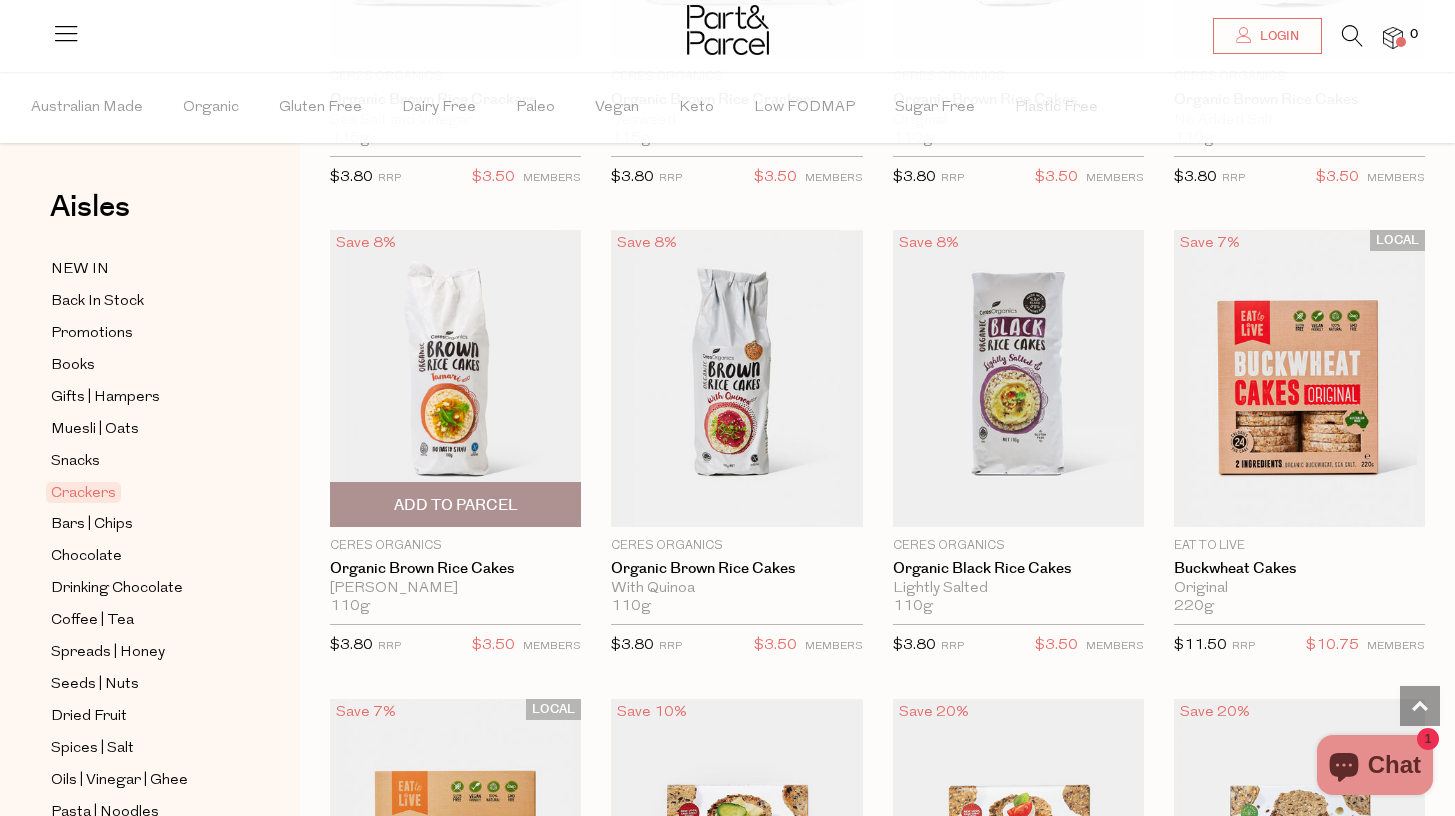 click on "Add To Parcel" at bounding box center (456, 505) 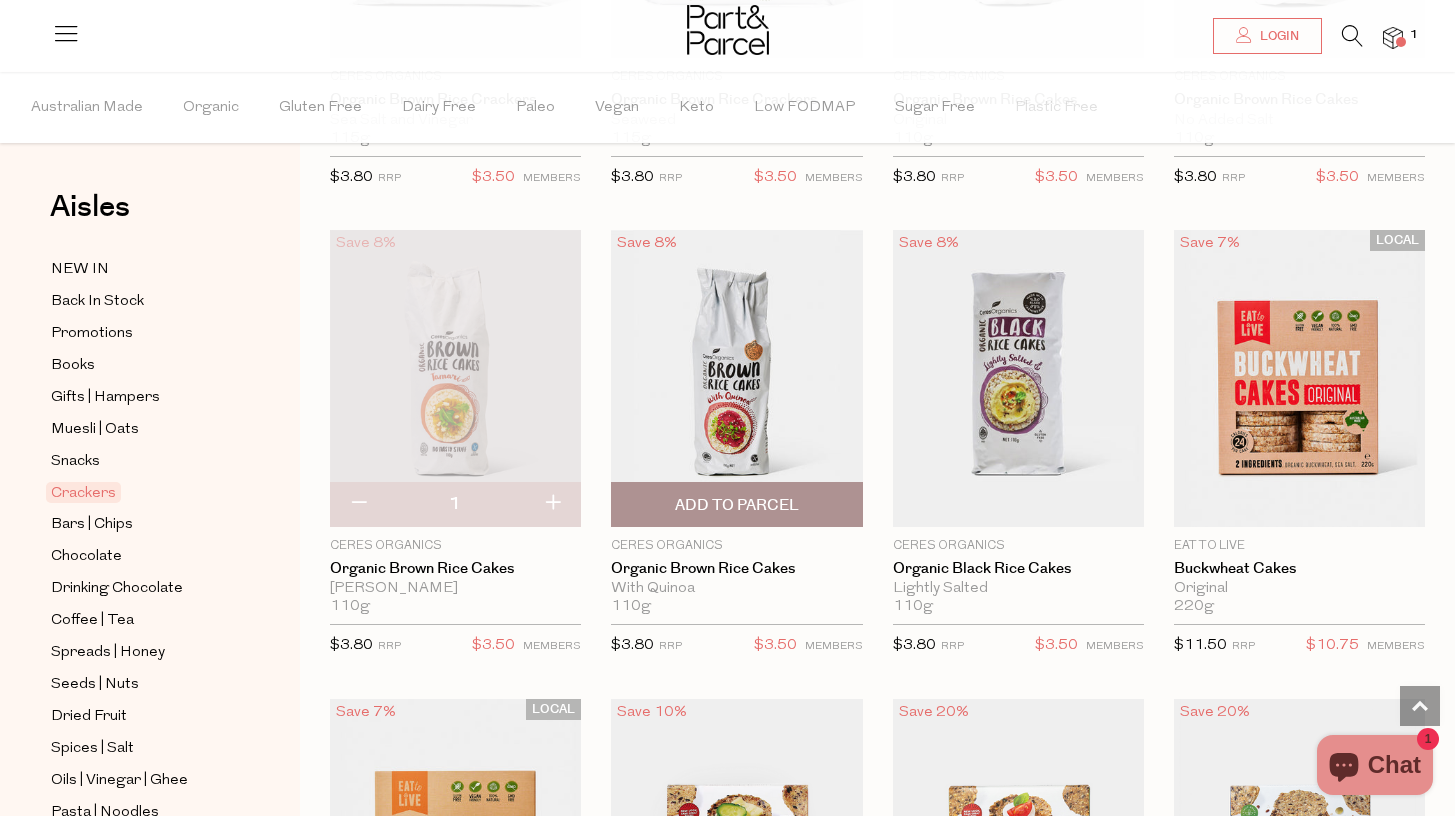 click on "Add To Parcel" at bounding box center [736, 504] 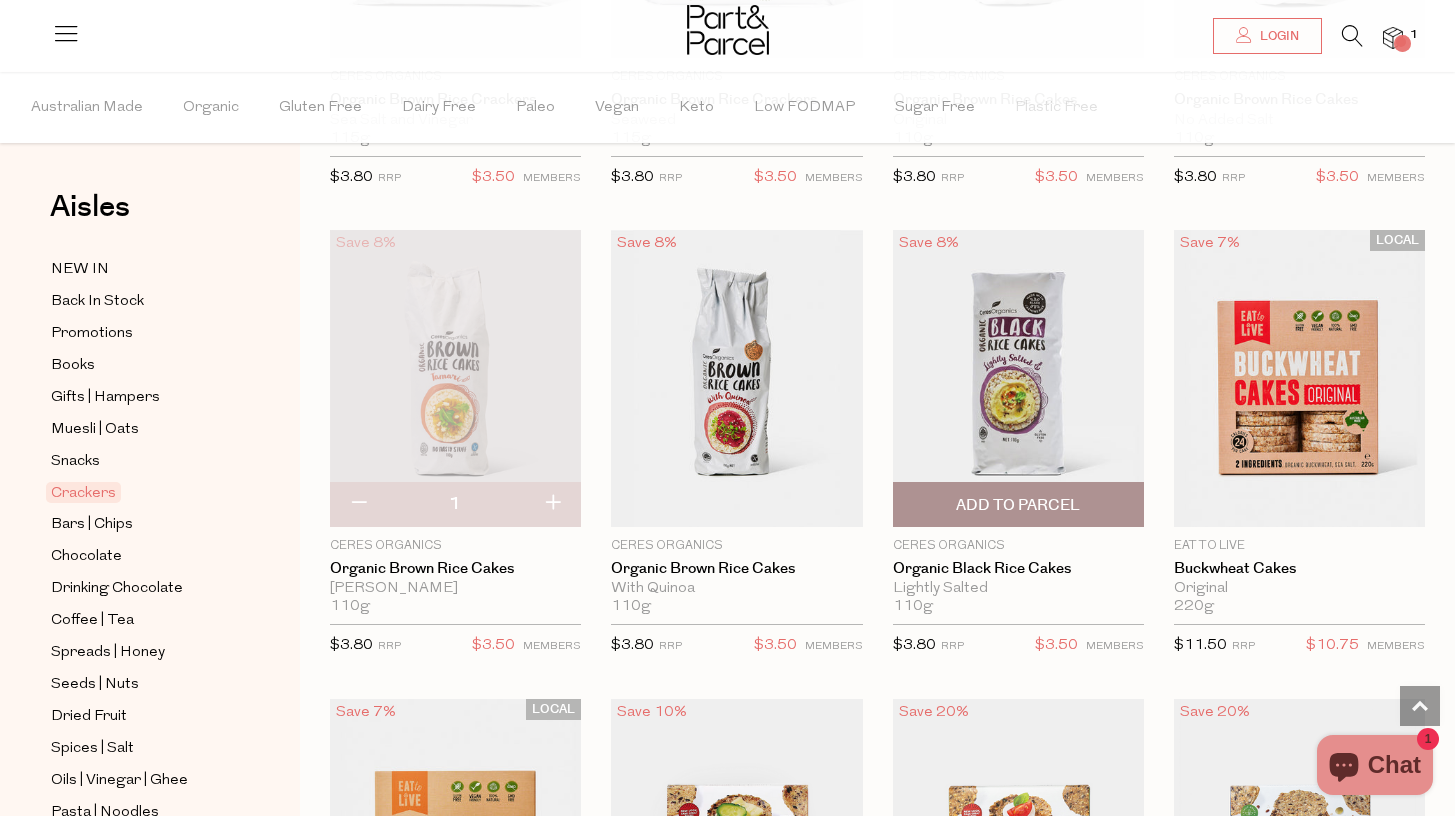 click on "Add To Parcel" at bounding box center [1018, 505] 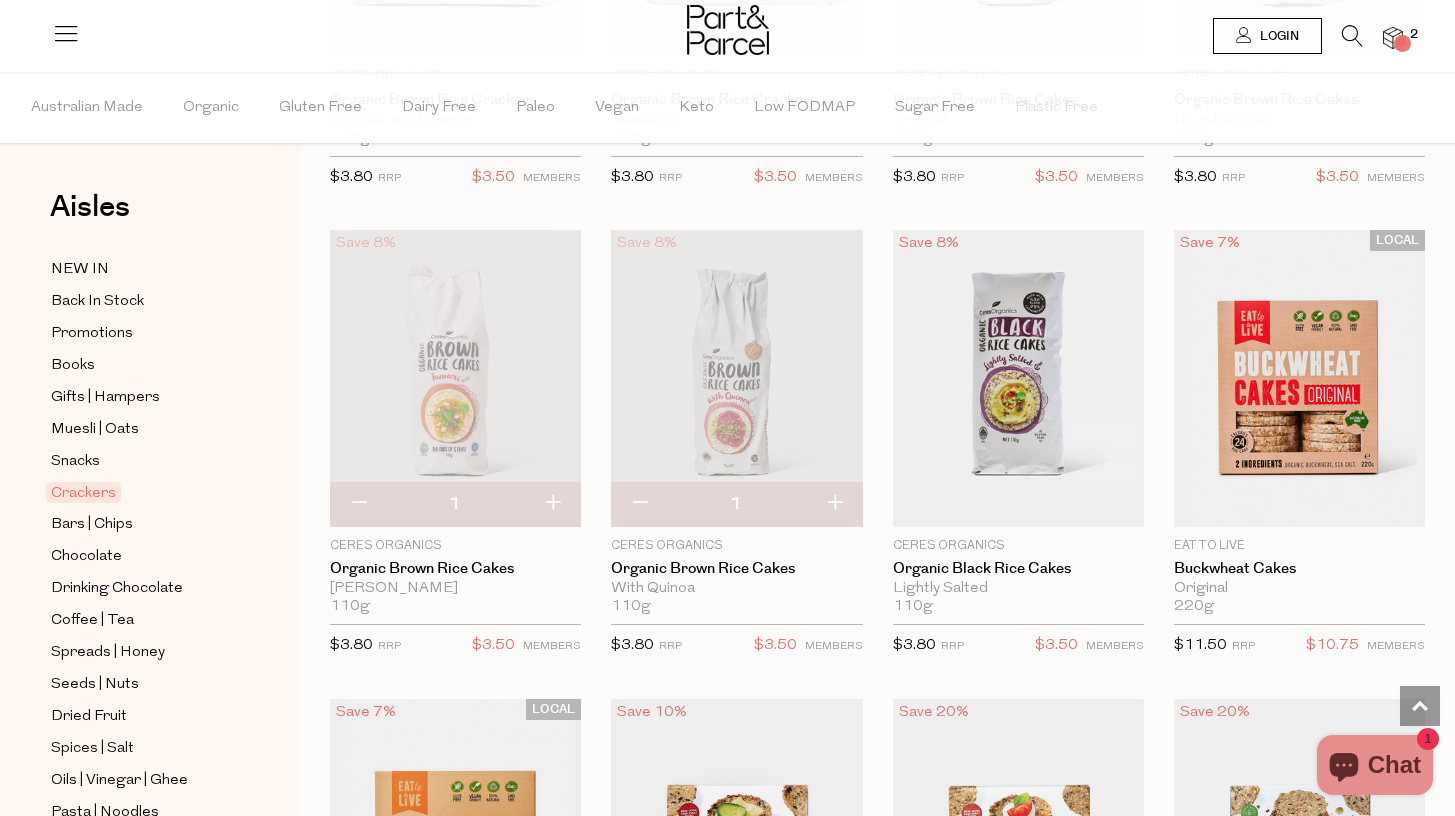 click on "Login" at bounding box center [1267, 36] 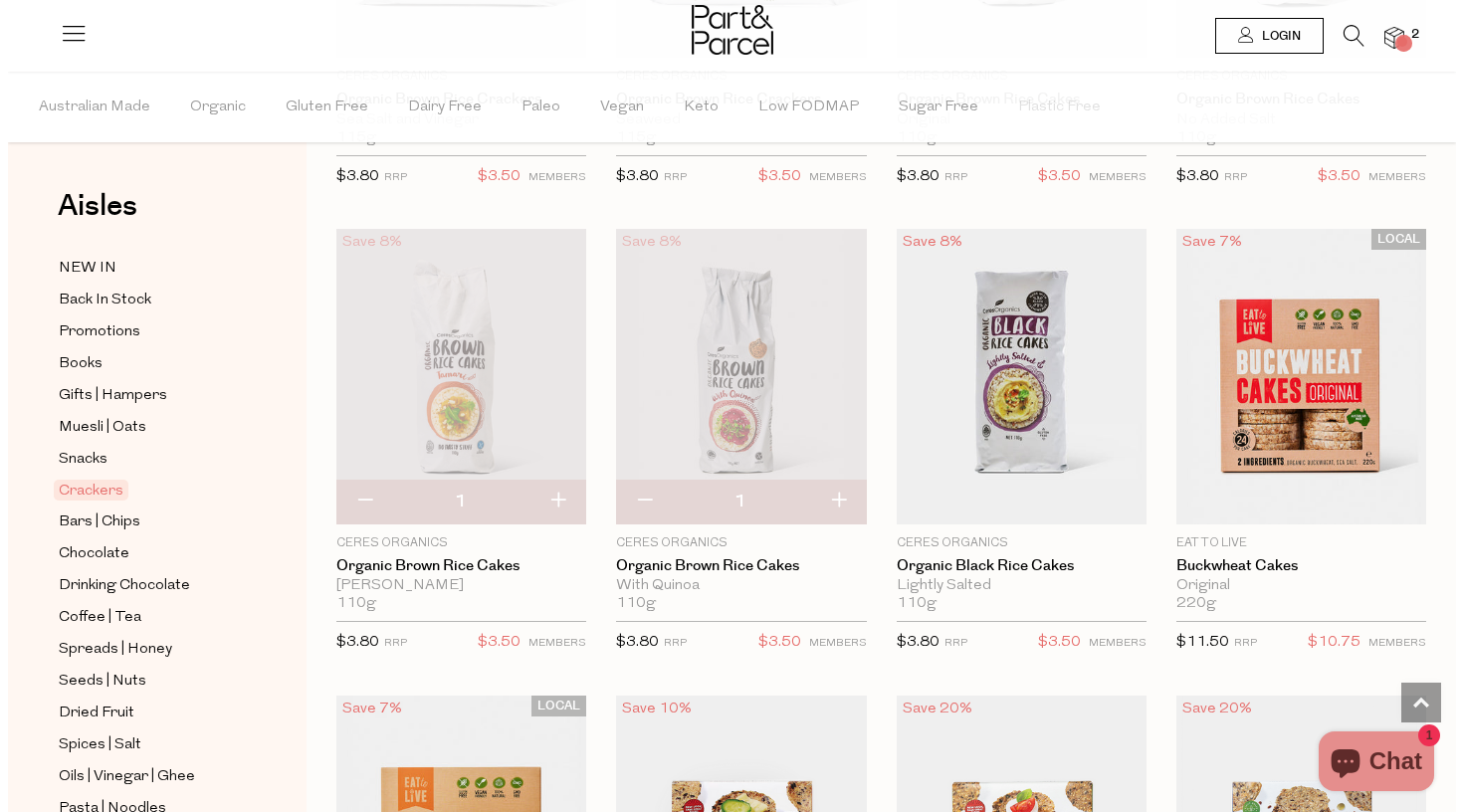 scroll, scrollTop: 1437, scrollLeft: 0, axis: vertical 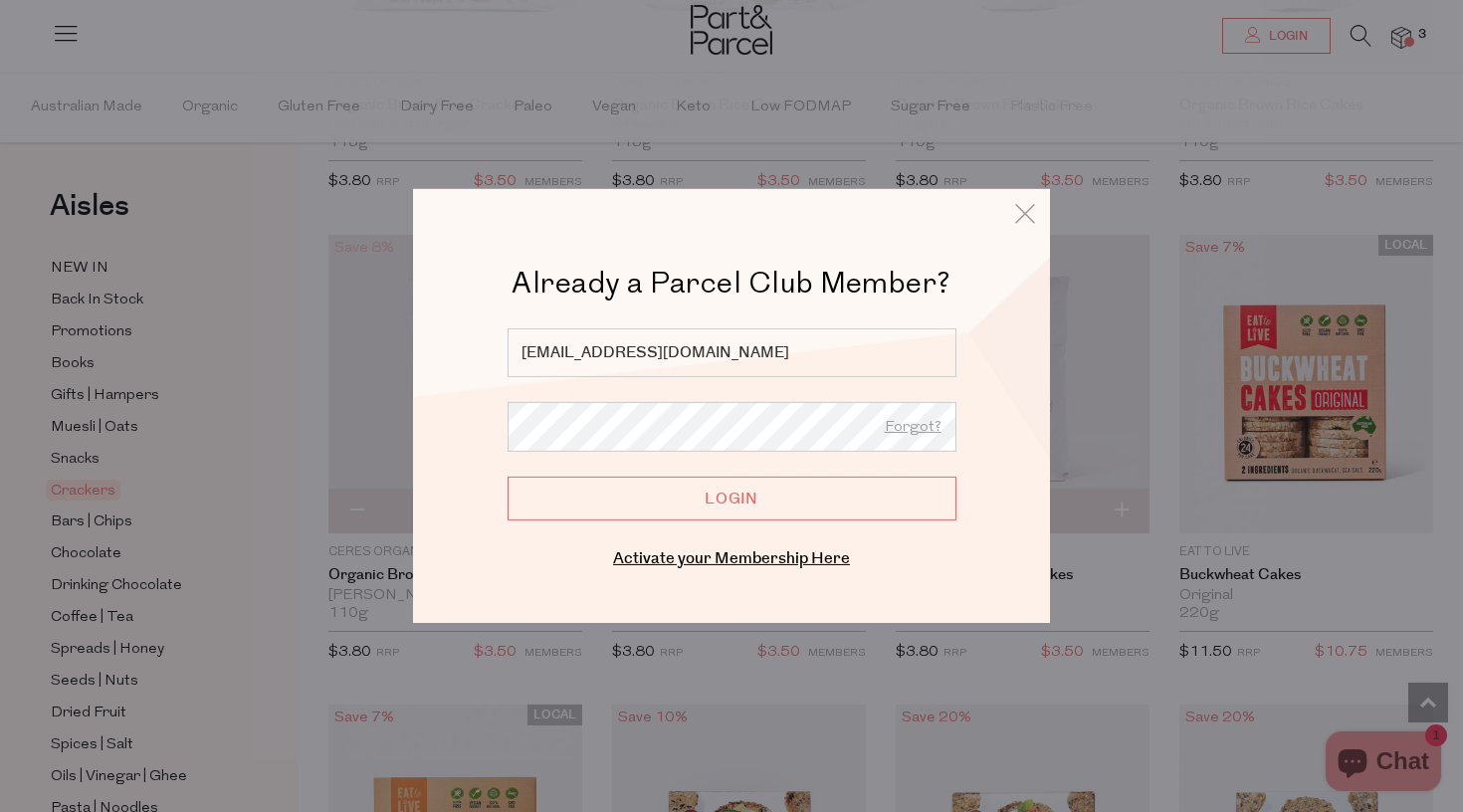 click on "Login" at bounding box center (732, 499) 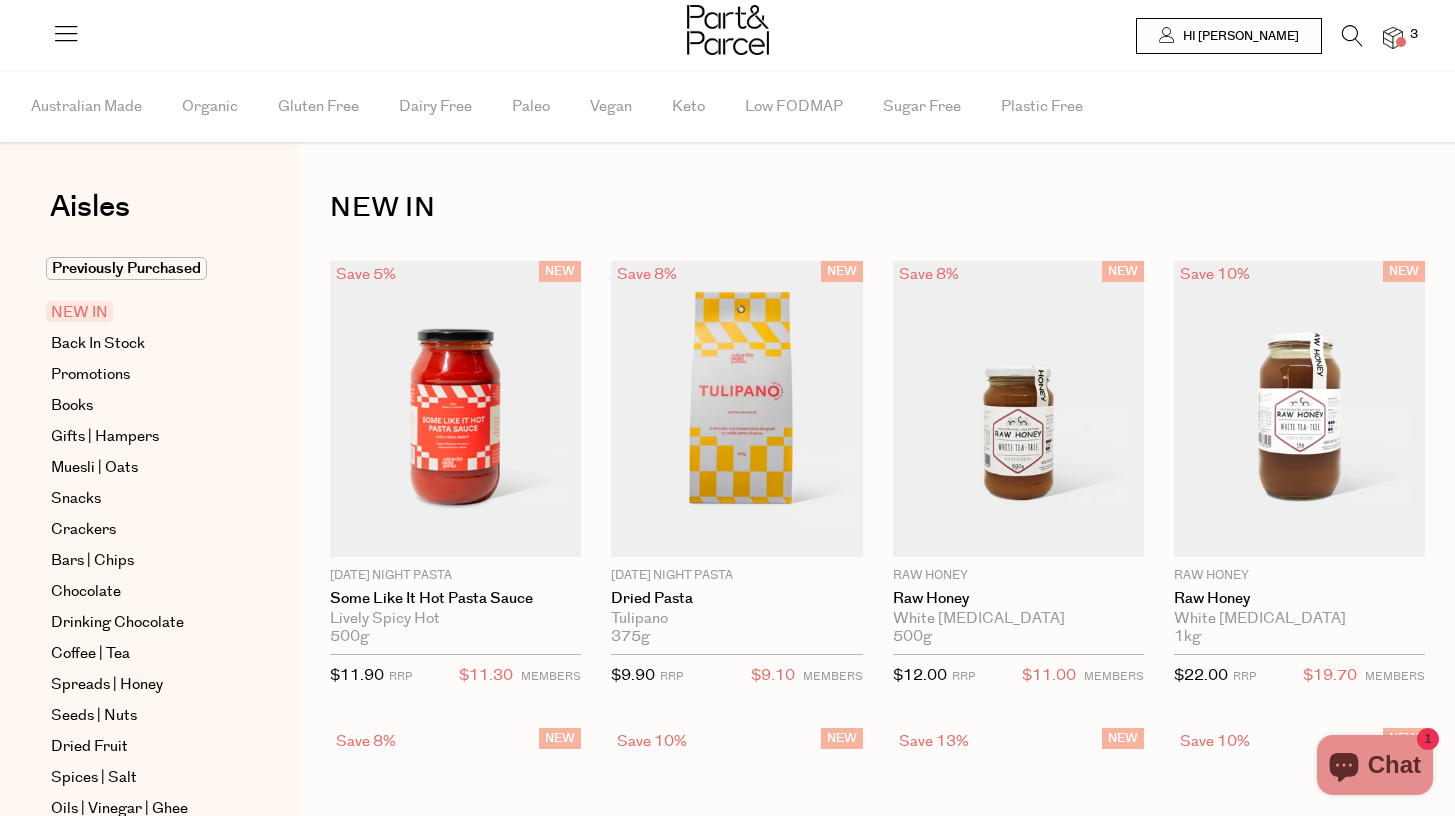 scroll, scrollTop: 0, scrollLeft: 0, axis: both 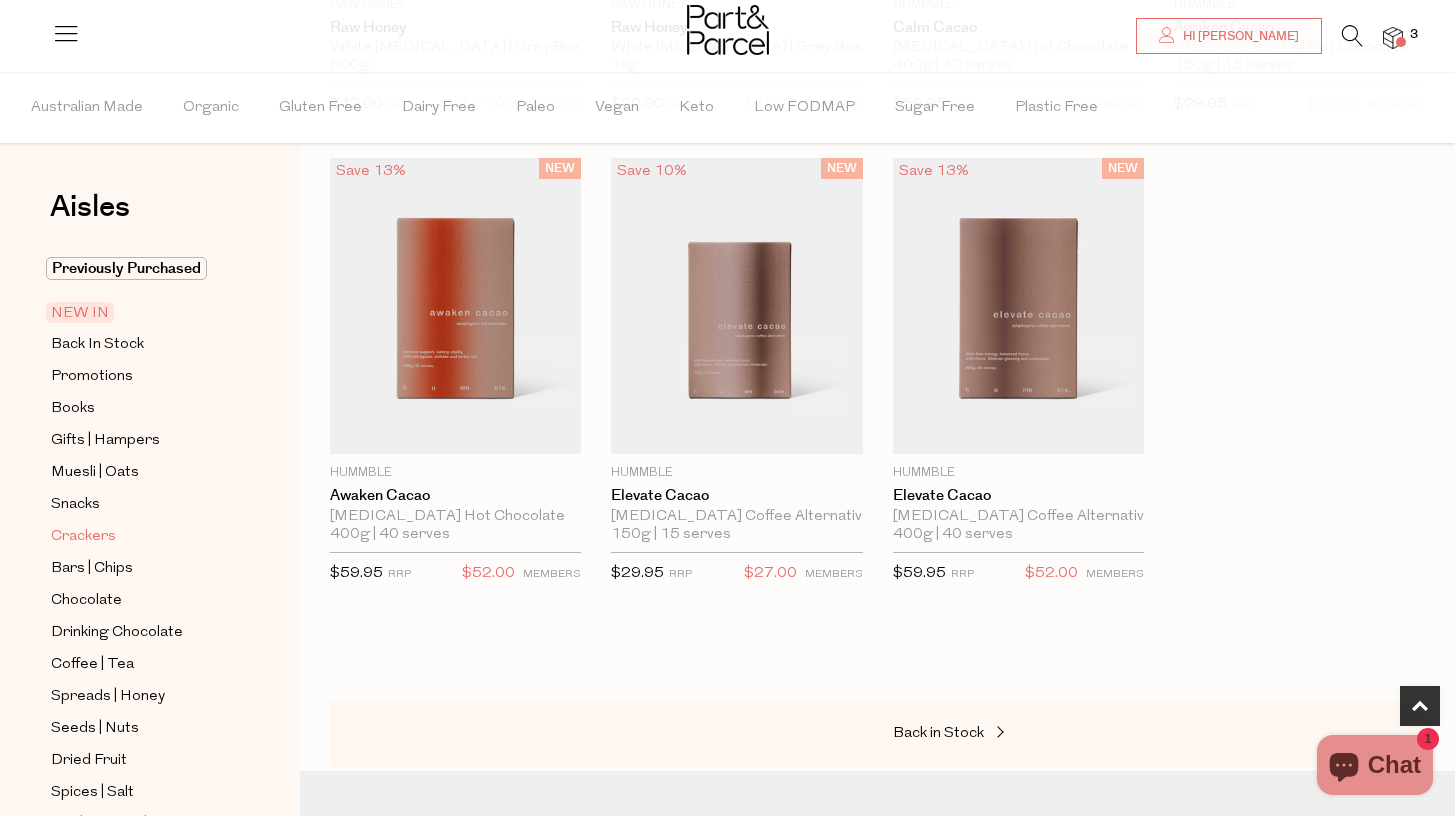 click on "Crackers" at bounding box center (83, 537) 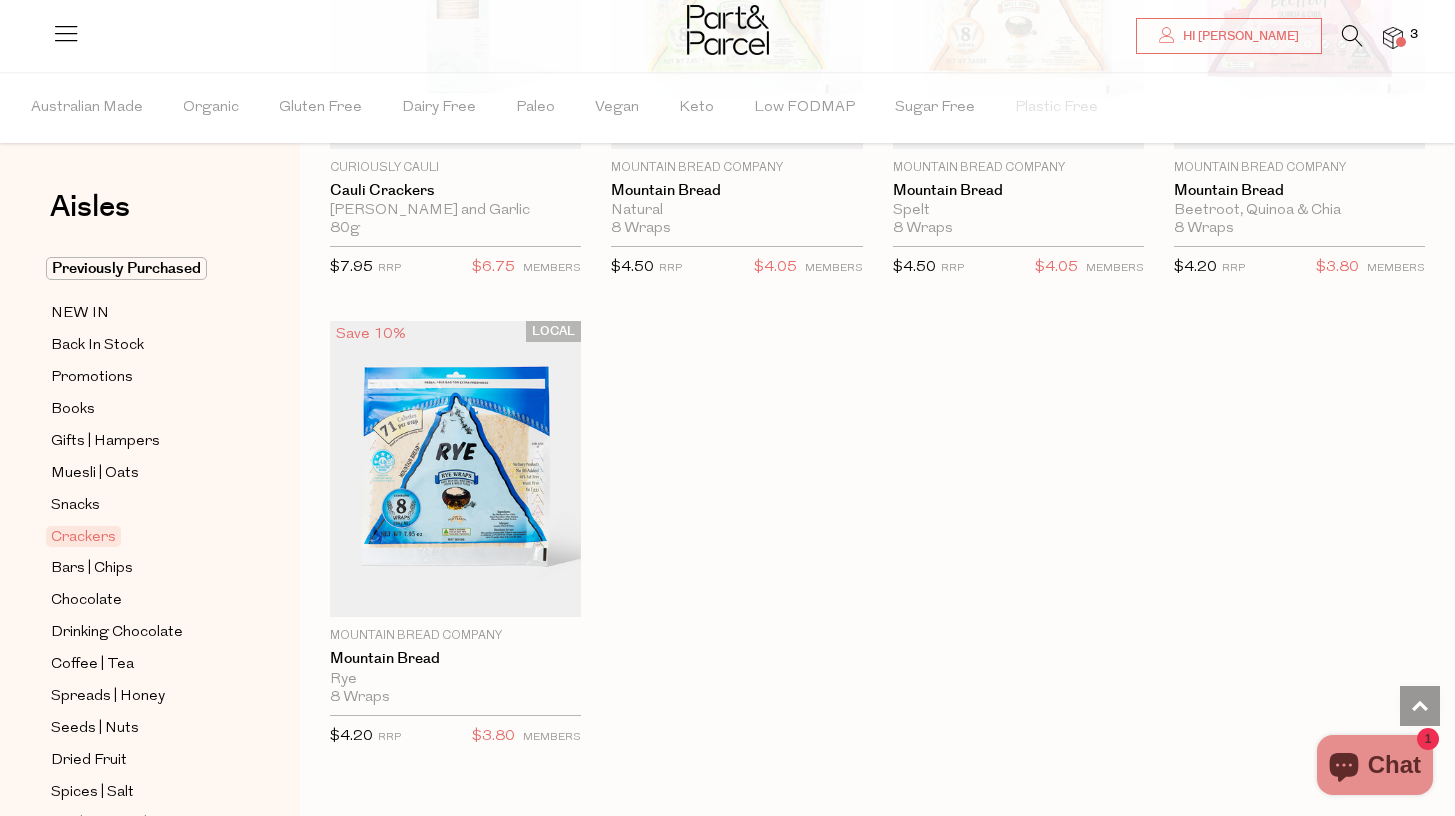 scroll, scrollTop: 4160, scrollLeft: 0, axis: vertical 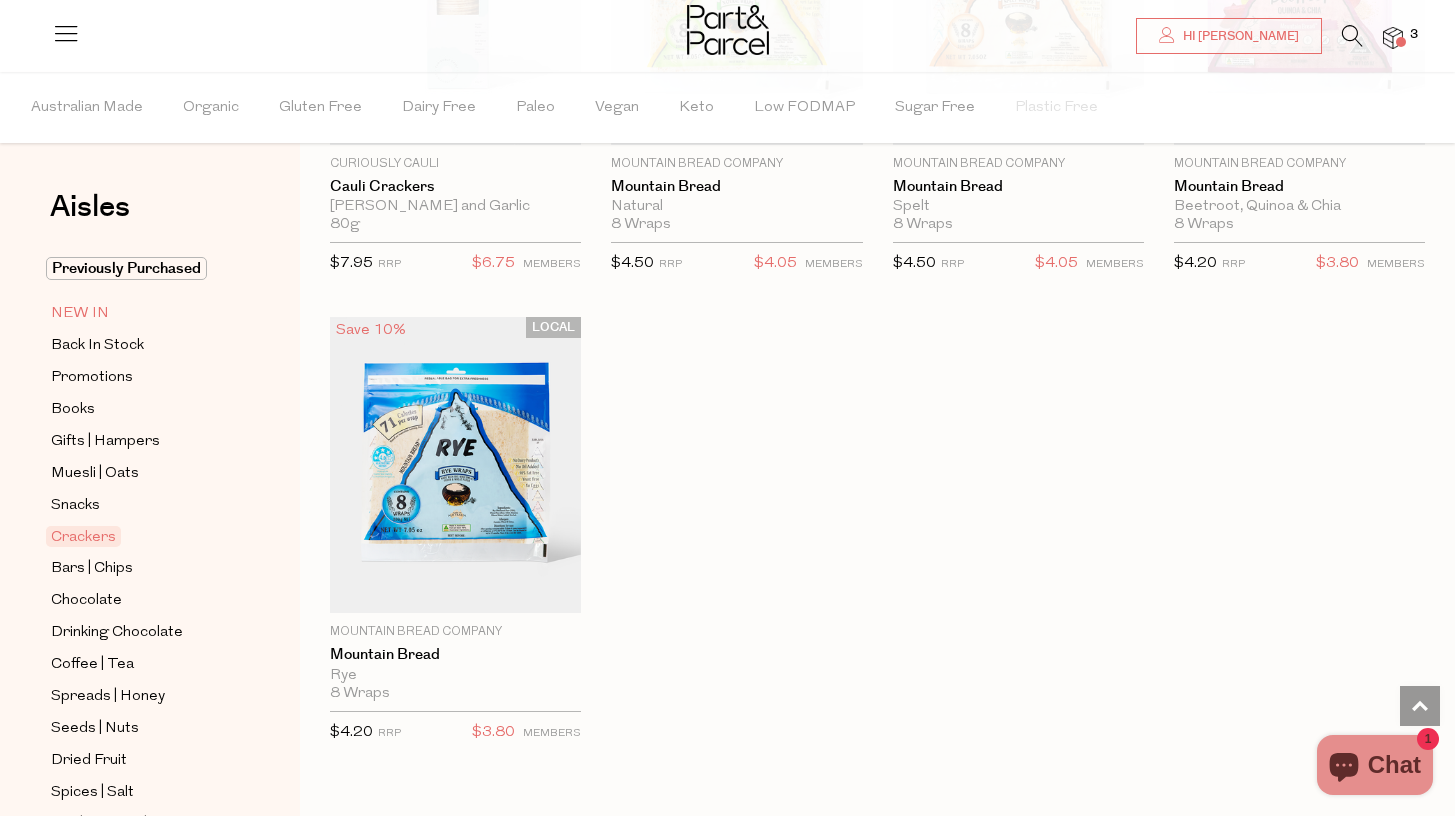 click on "NEW IN" at bounding box center [80, 314] 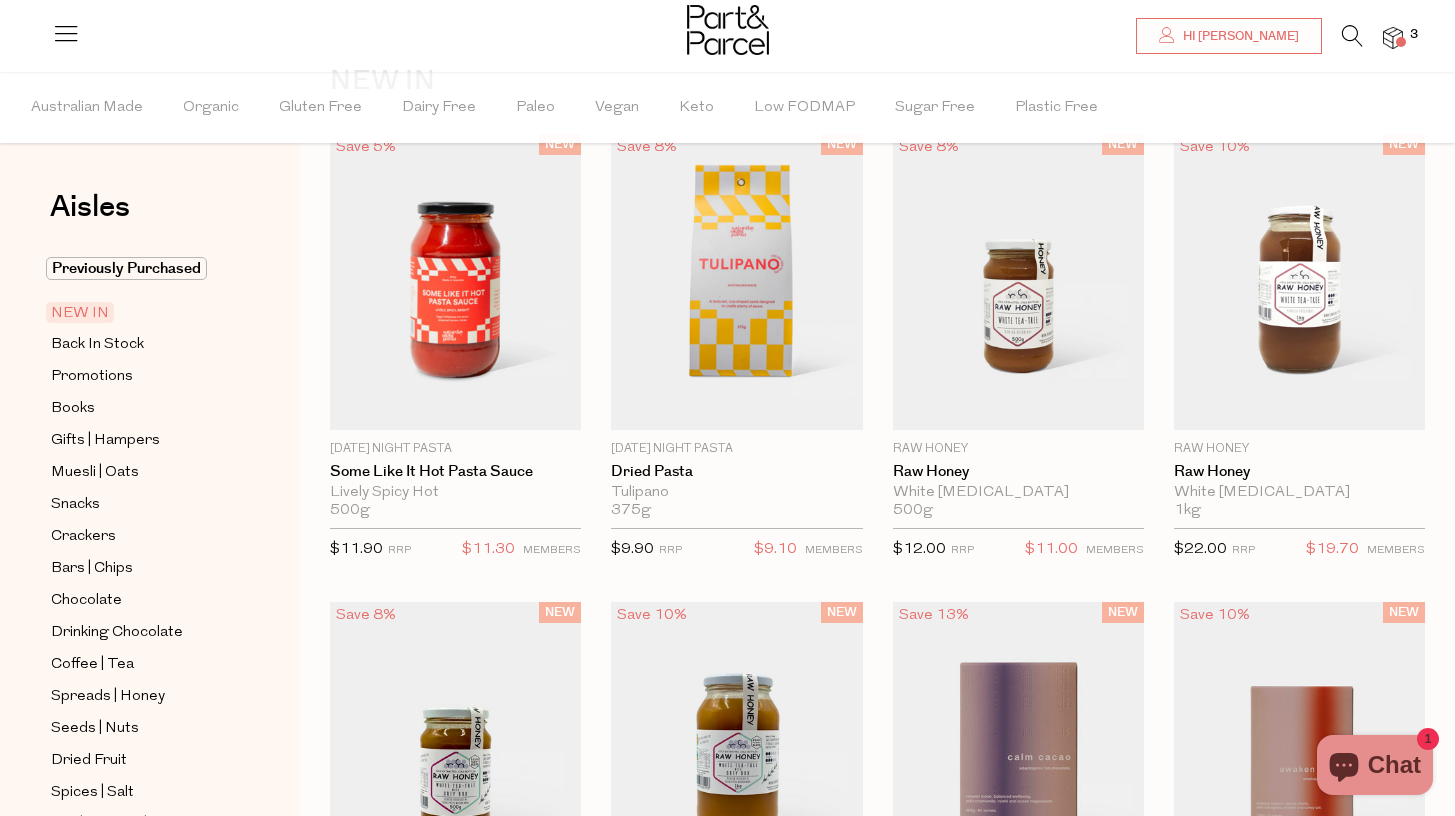 scroll, scrollTop: 0, scrollLeft: 0, axis: both 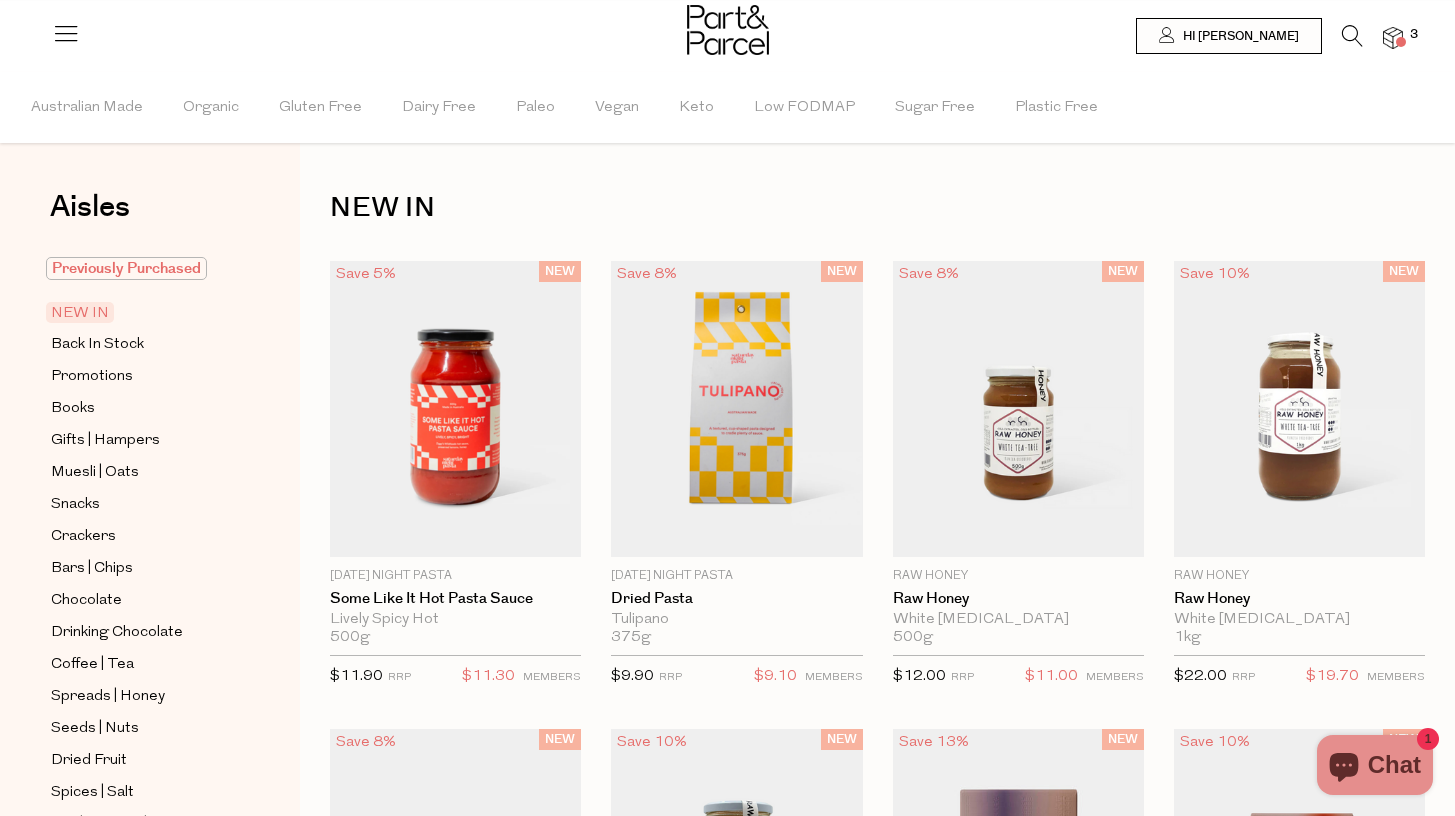 click on "Previously Purchased" at bounding box center (126, 268) 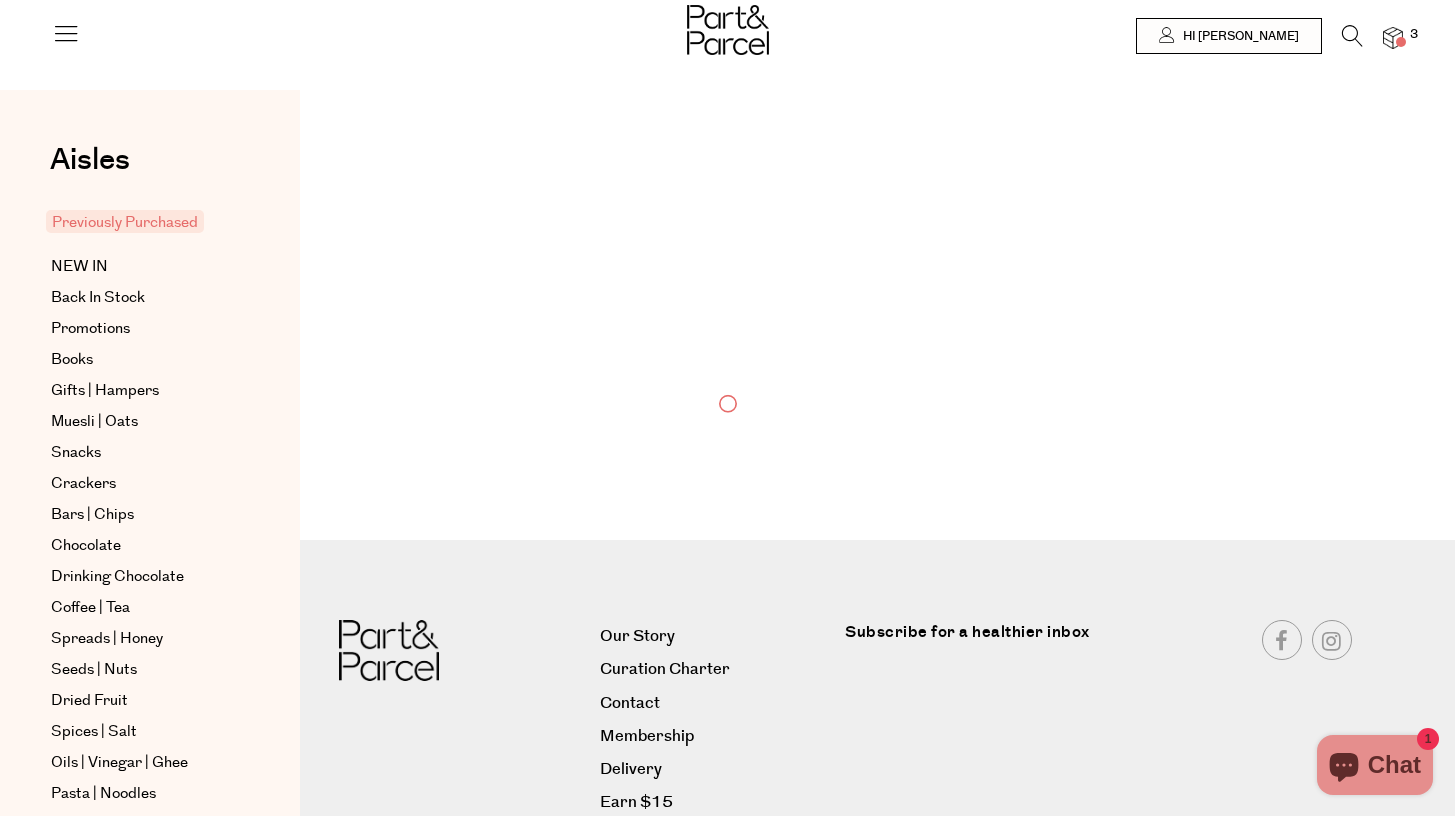 scroll, scrollTop: 0, scrollLeft: 0, axis: both 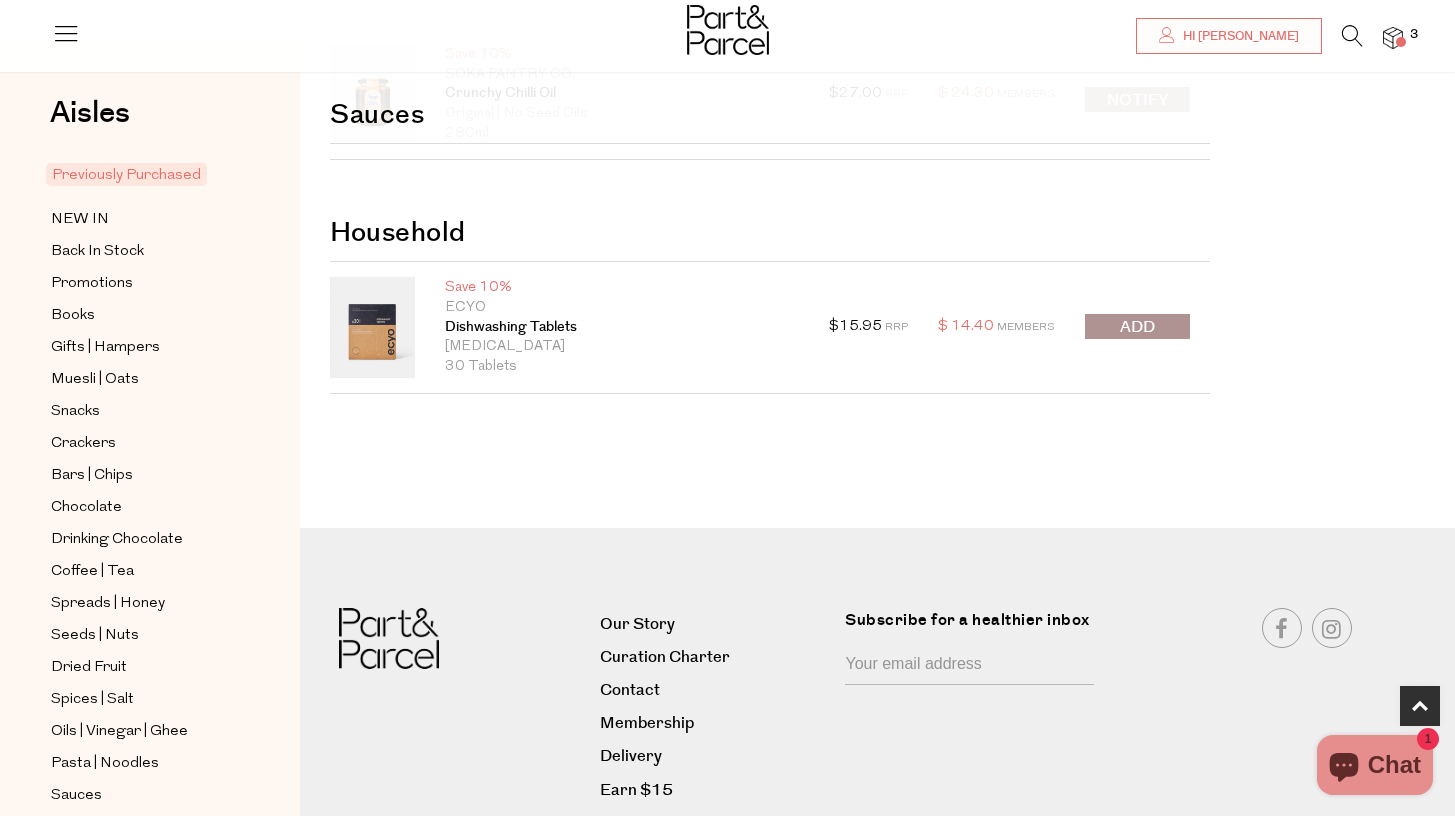 click at bounding box center (1137, 327) 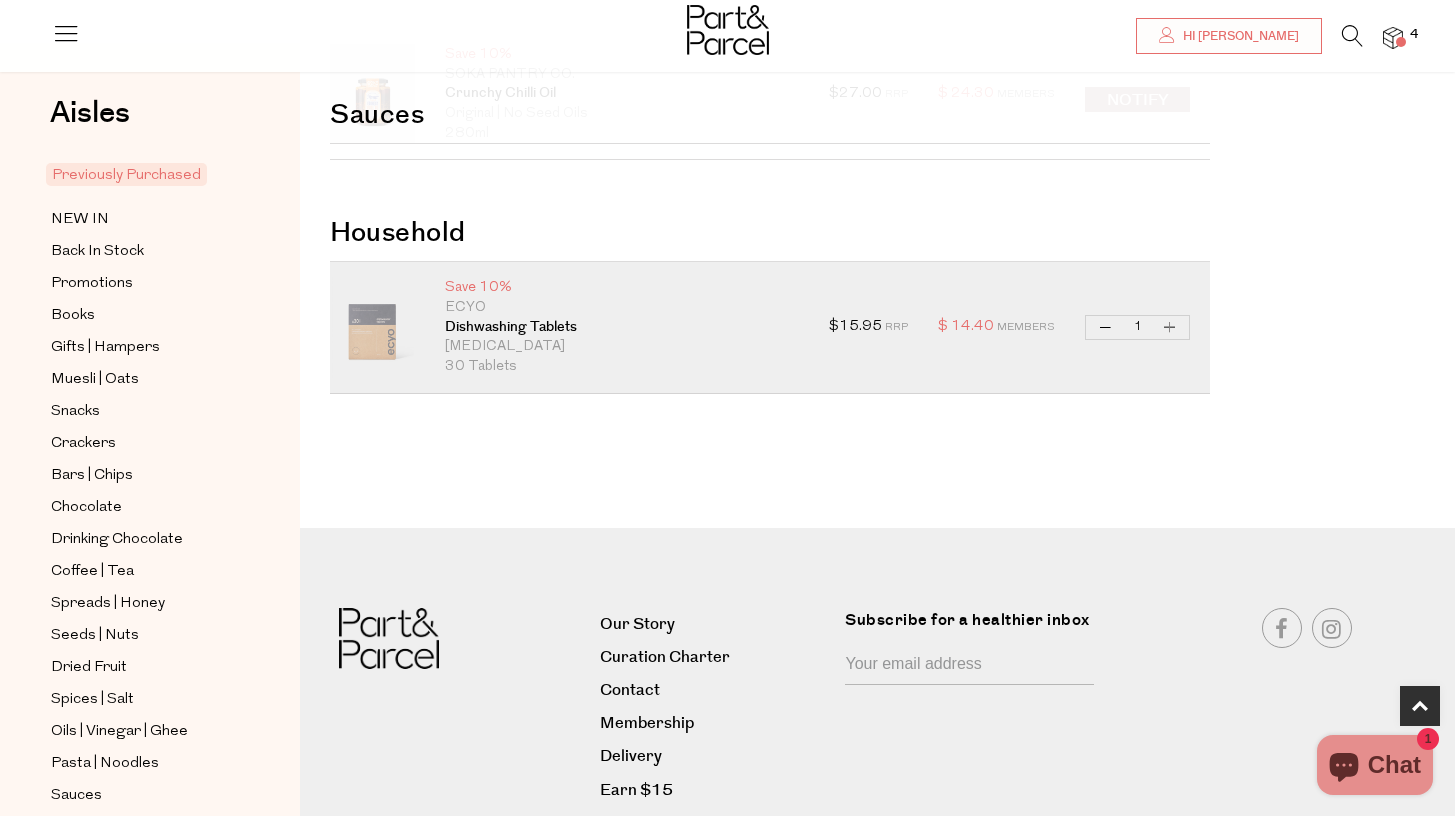 click on "Increase Dishwashing Tablets" at bounding box center [1170, 327] 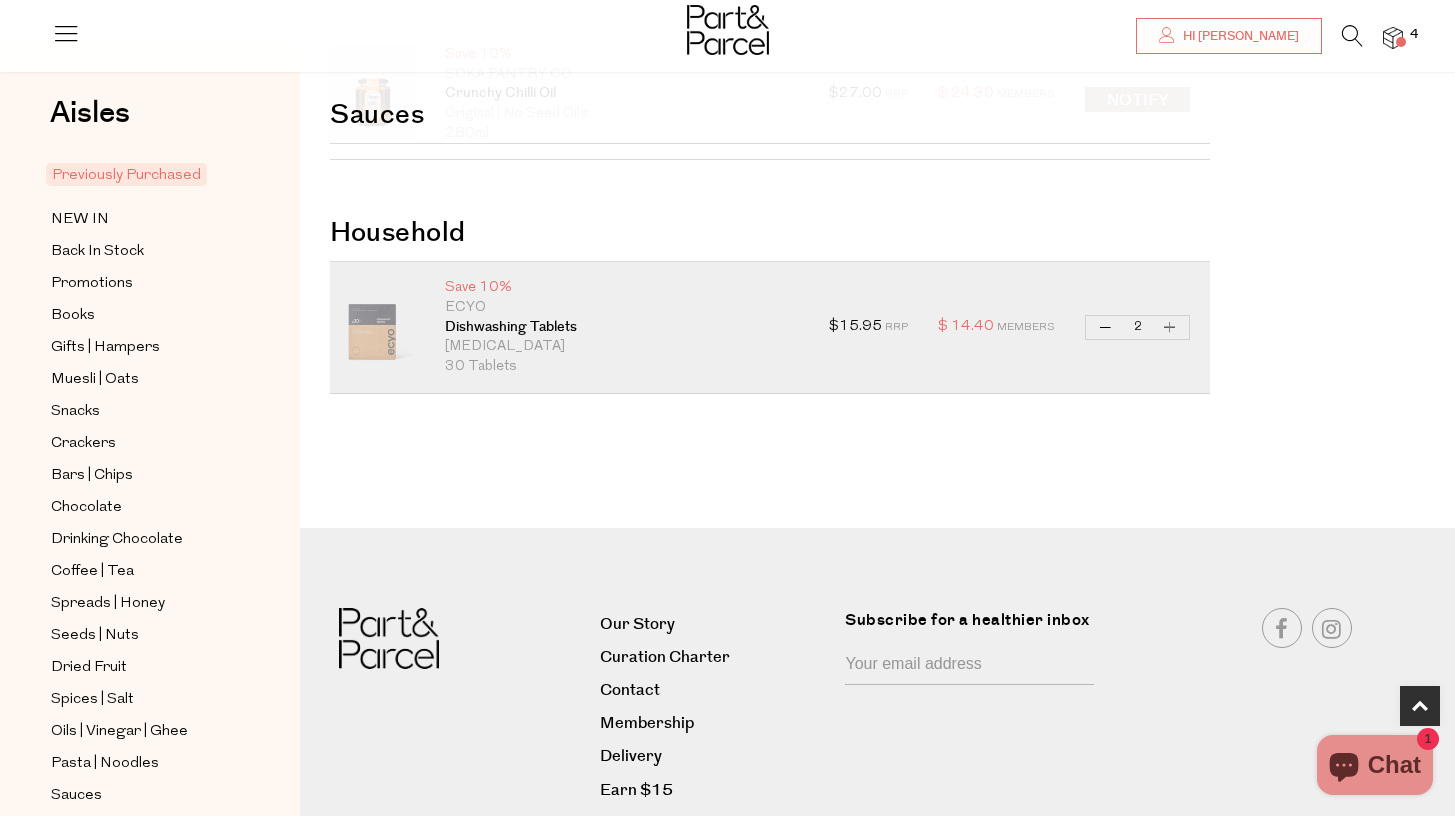 type on "2" 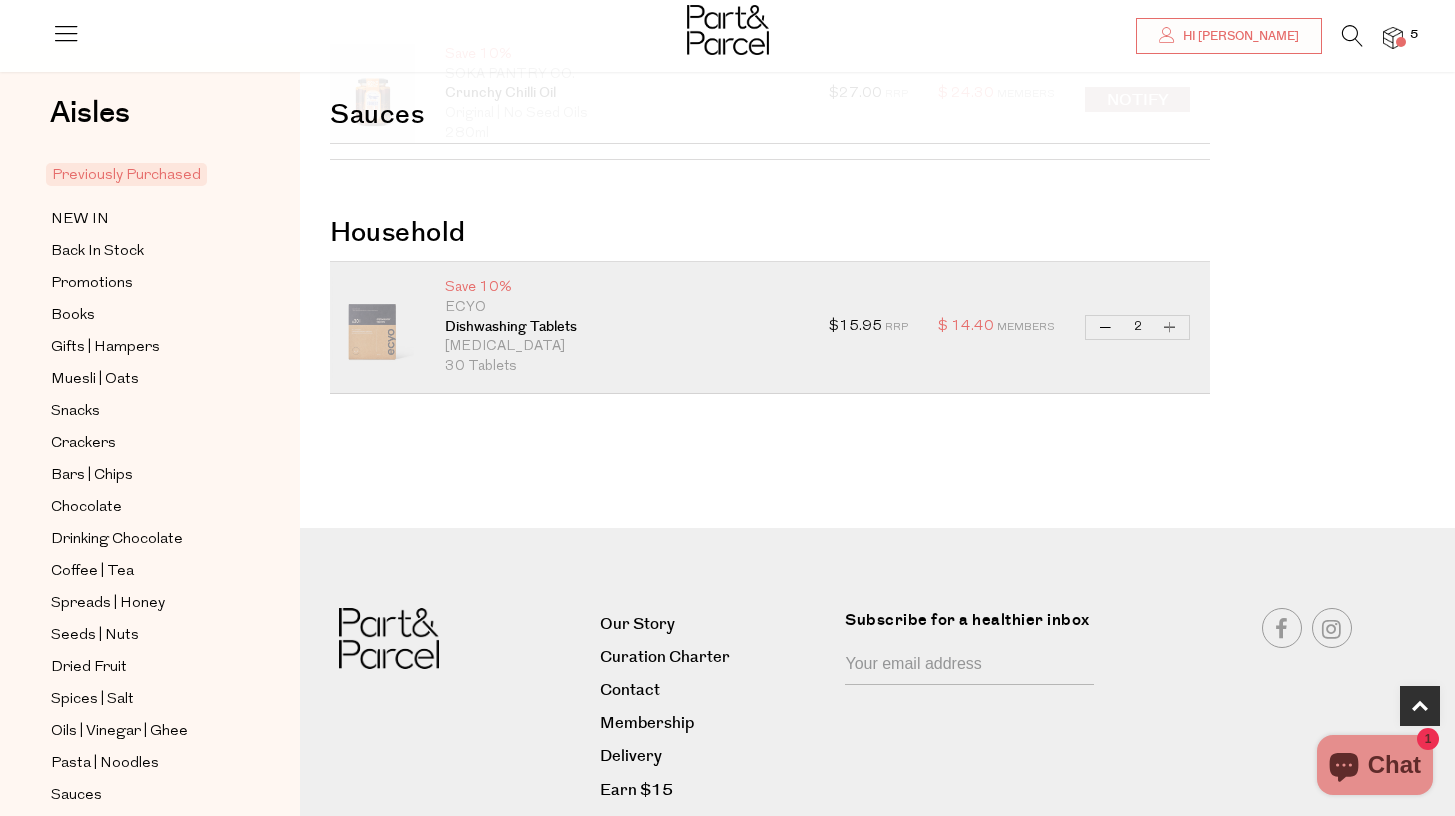 click on "Aisles Clear
Previously Purchased
NEW IN
Back In Stock
Promotions
Books
Gifts | Hampers
Muesli | Oats
Snacks
Crackers
Bars | Chips
Chocolate
Drinking Chocolate
Coffee | Tea" at bounding box center [150, 445] 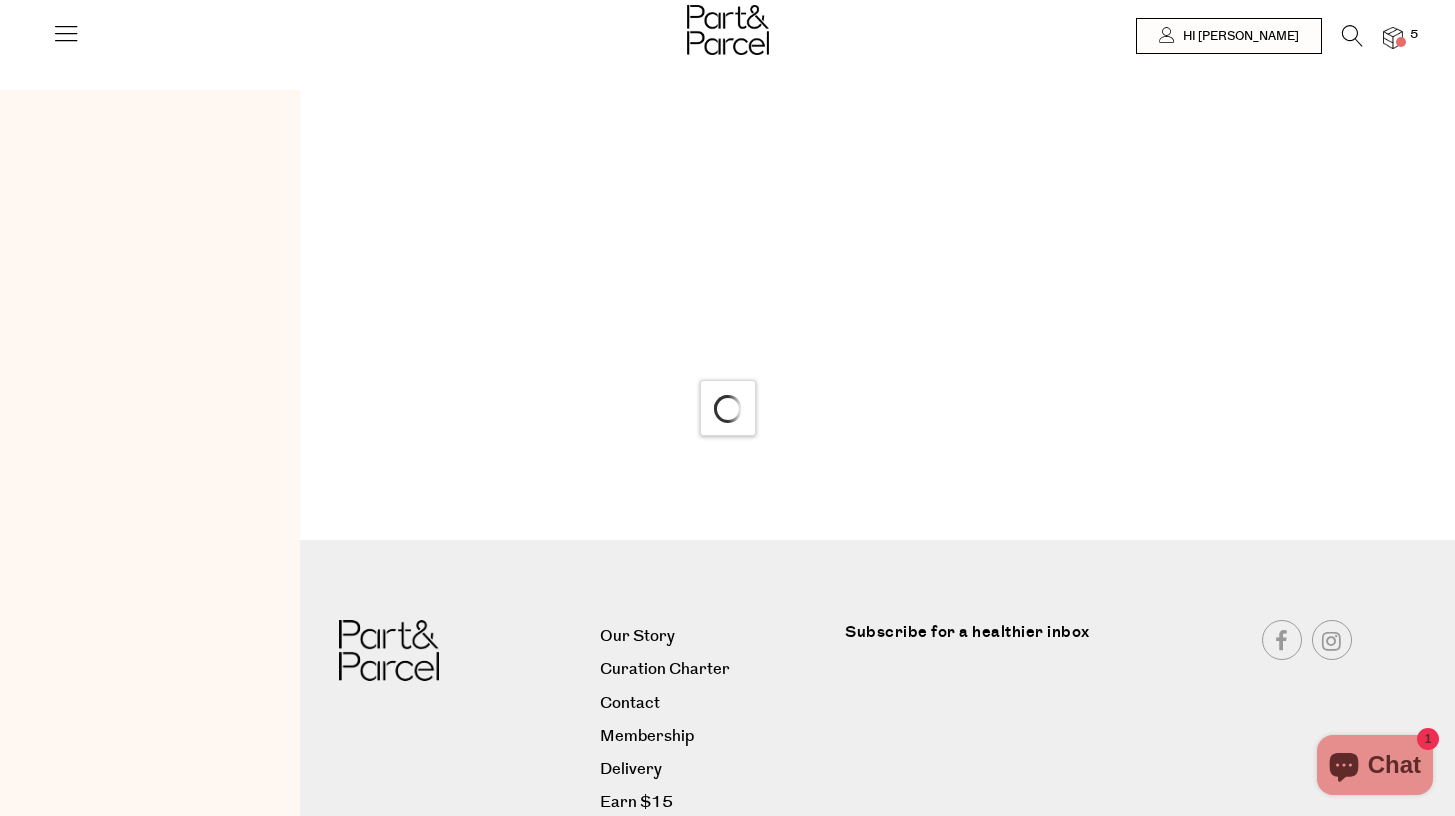 scroll, scrollTop: 0, scrollLeft: 0, axis: both 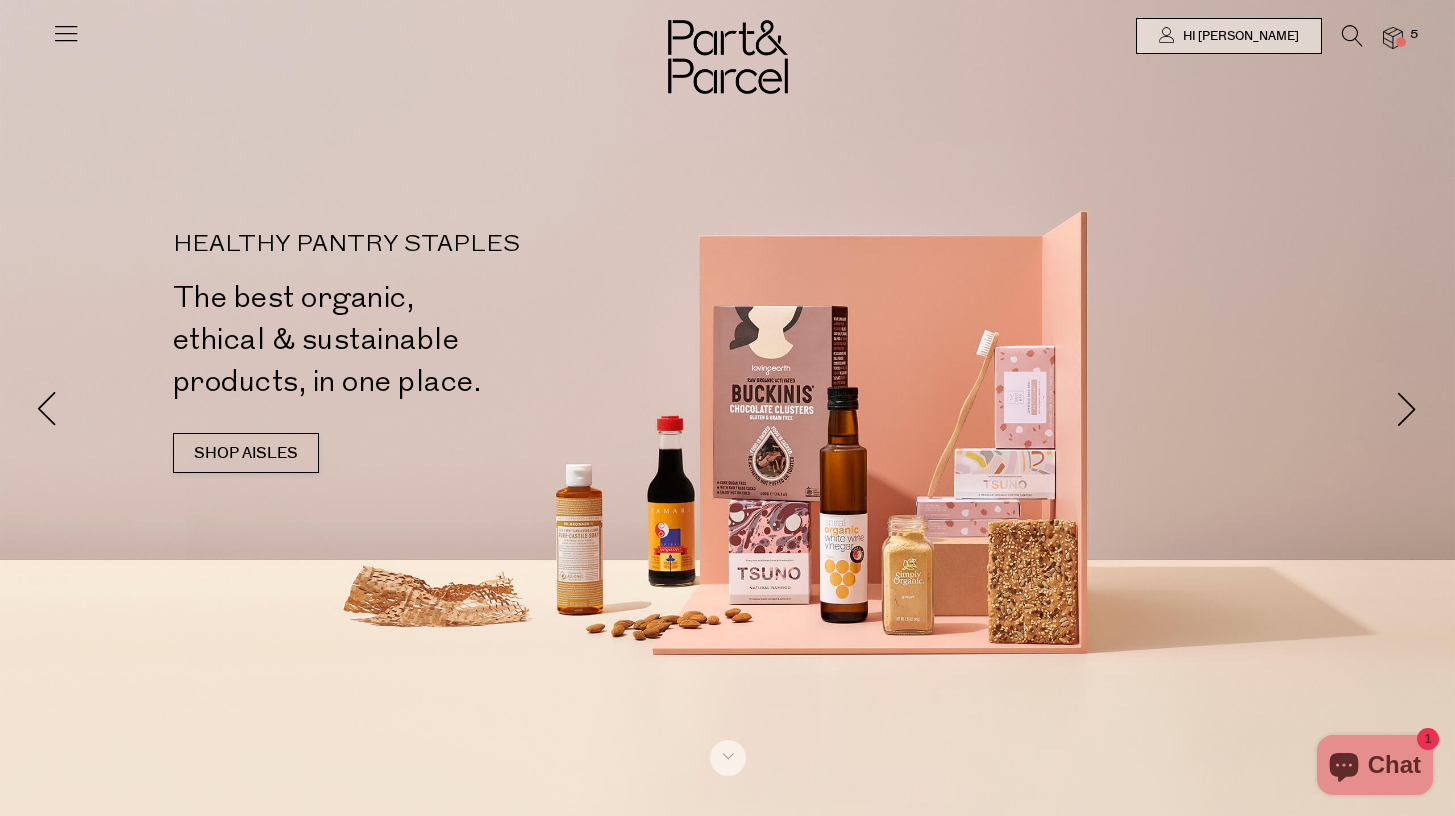 click at bounding box center [1352, 36] 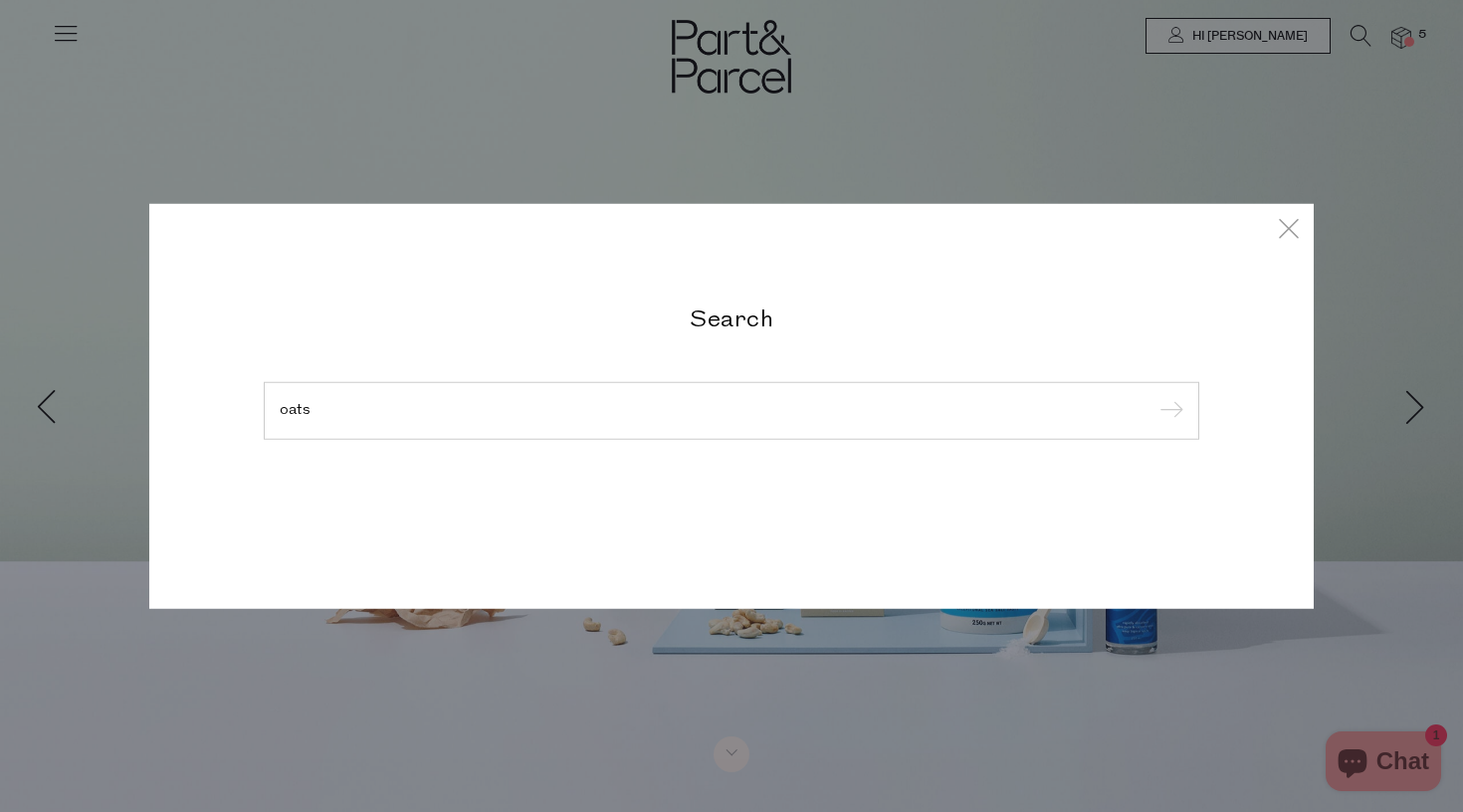 type on "oats" 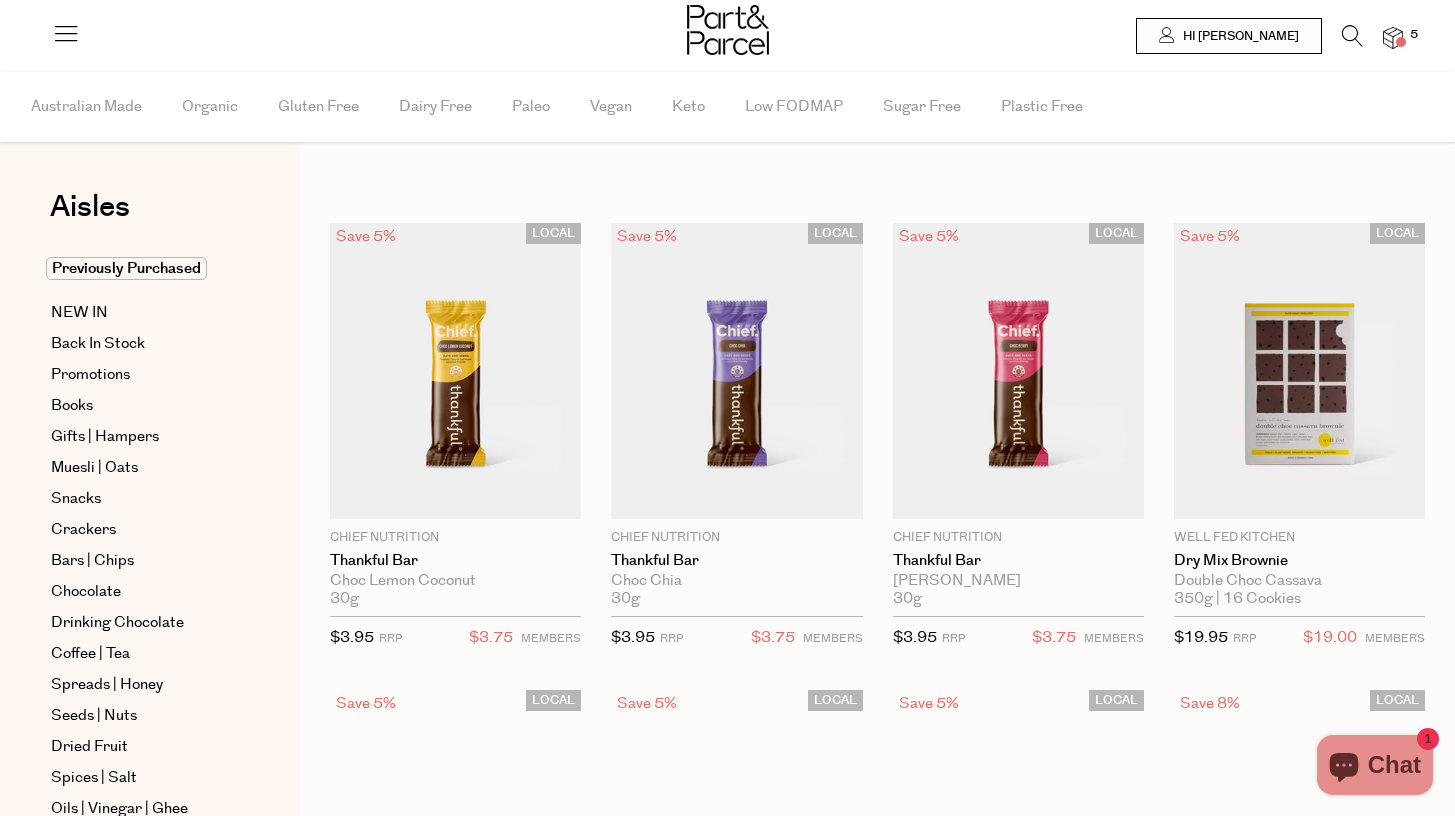 scroll, scrollTop: 0, scrollLeft: 0, axis: both 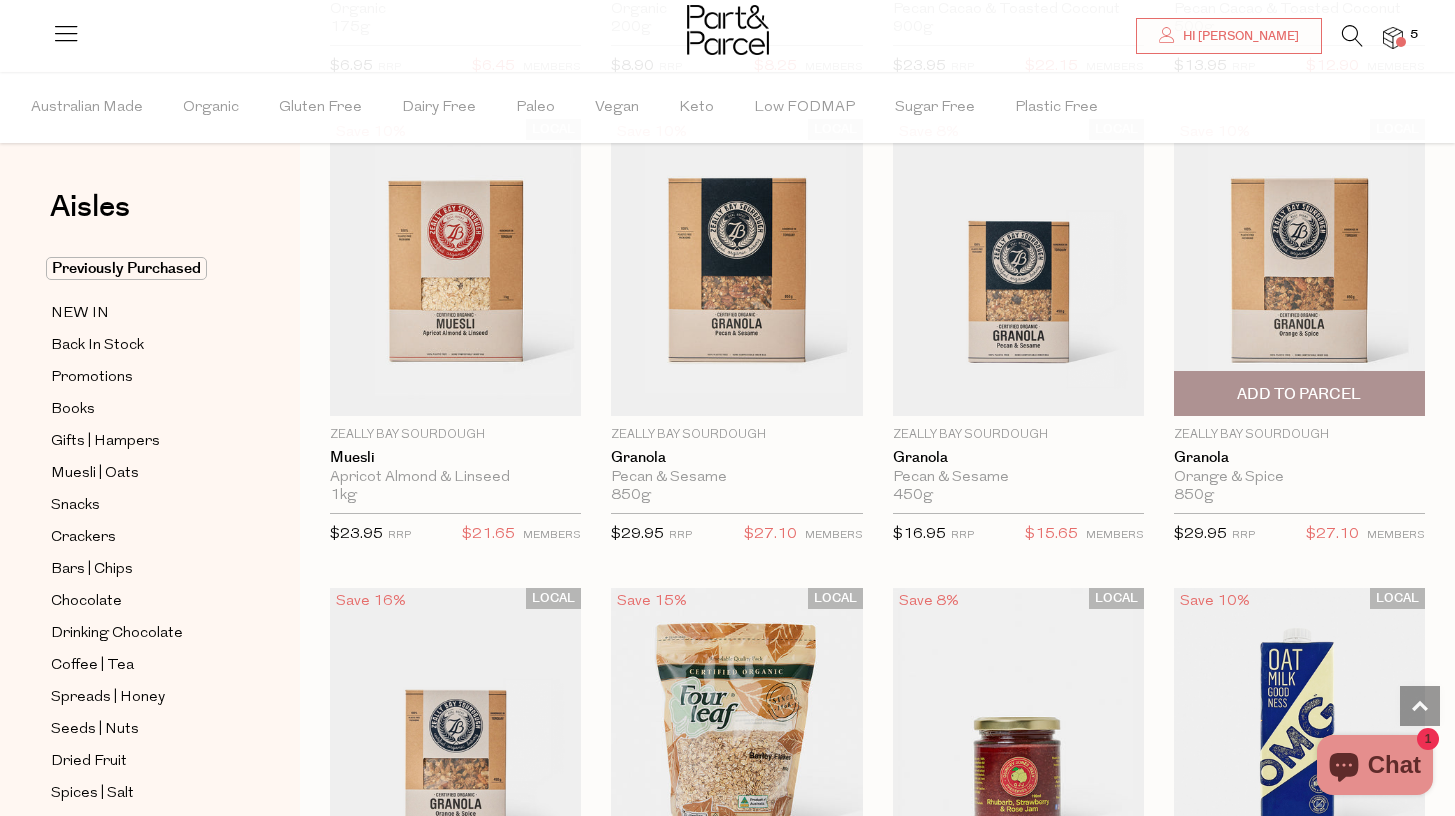 click at bounding box center (1299, 267) 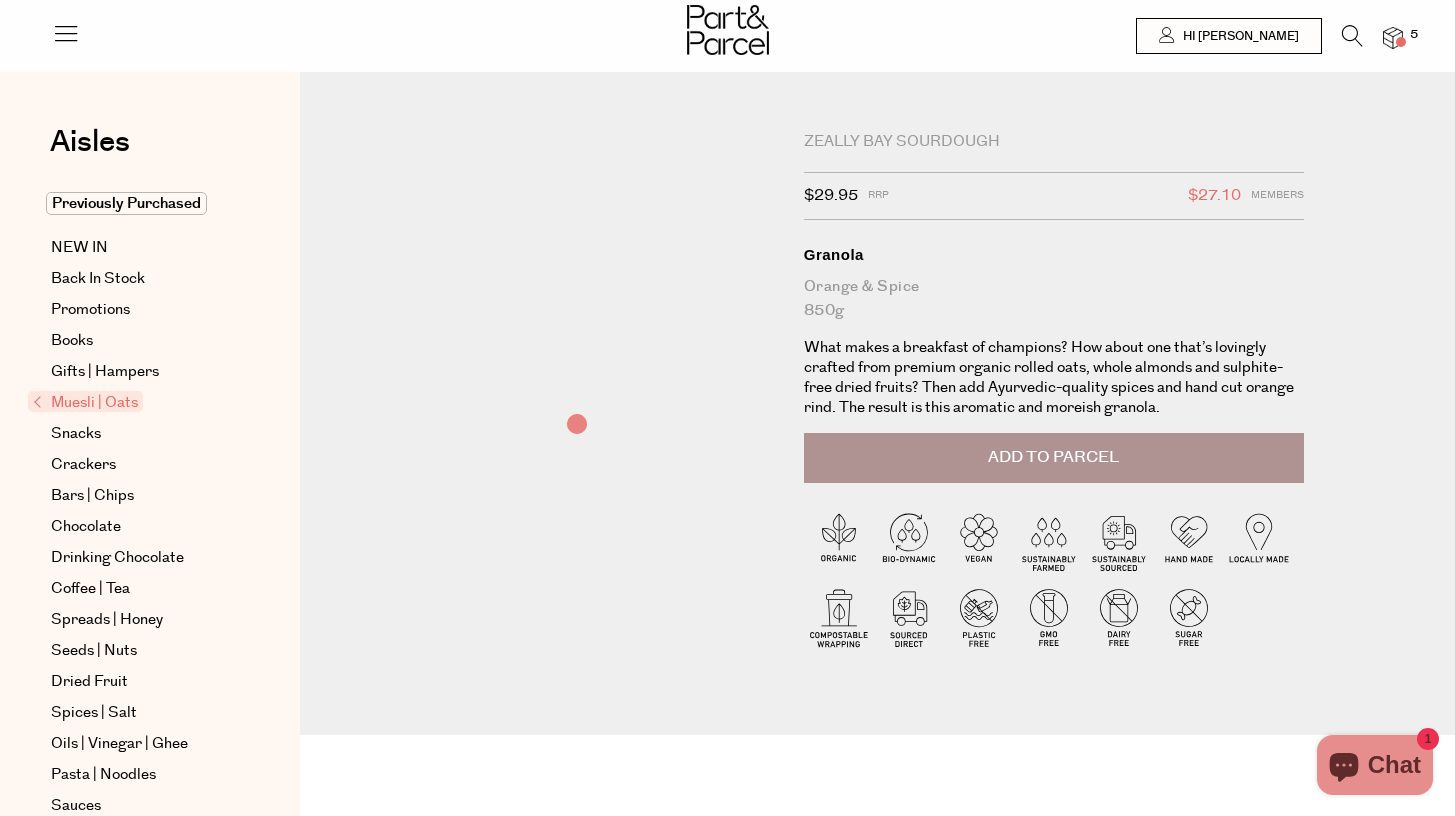 scroll, scrollTop: 0, scrollLeft: 0, axis: both 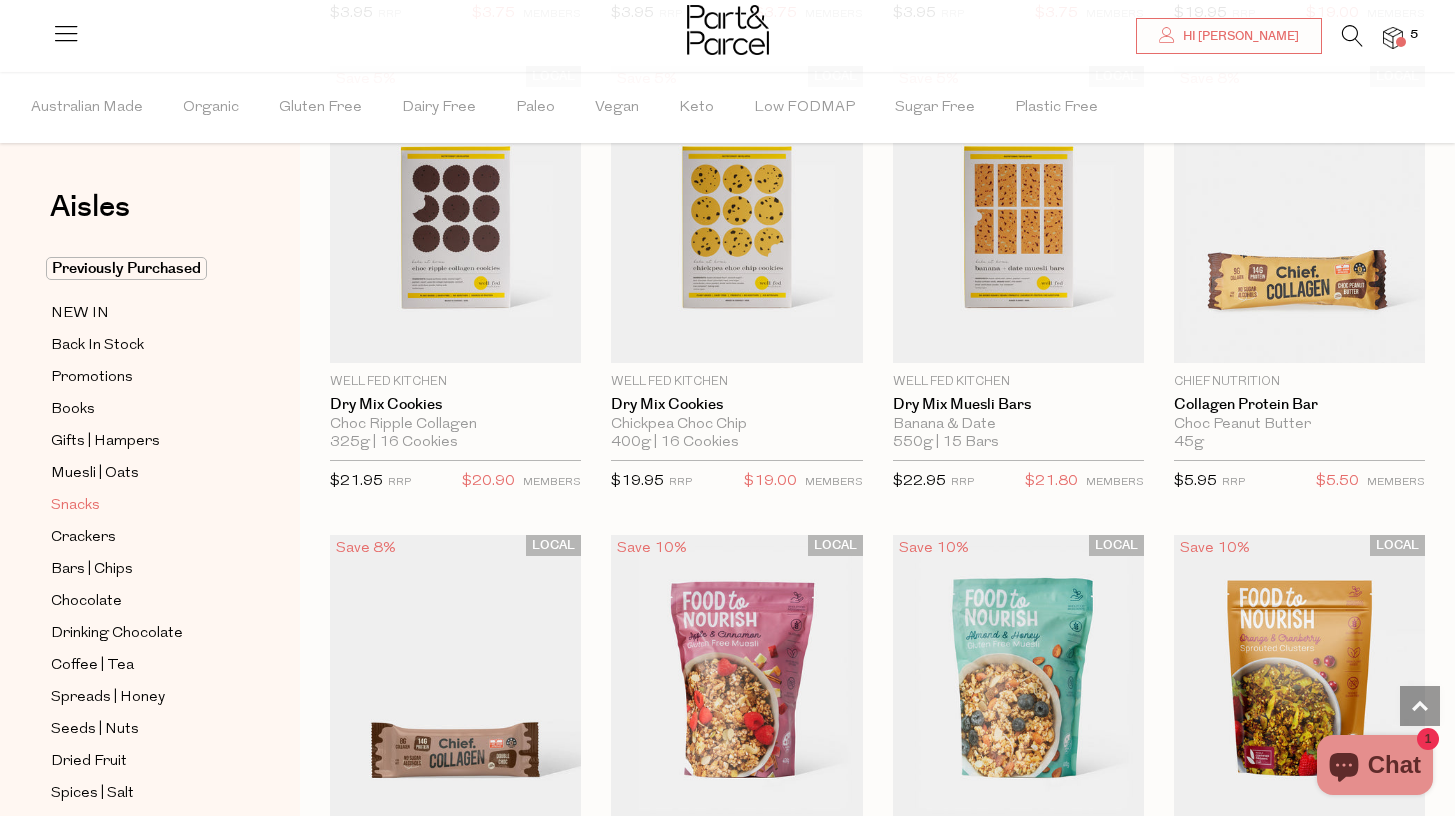click on "Snacks" at bounding box center (75, 506) 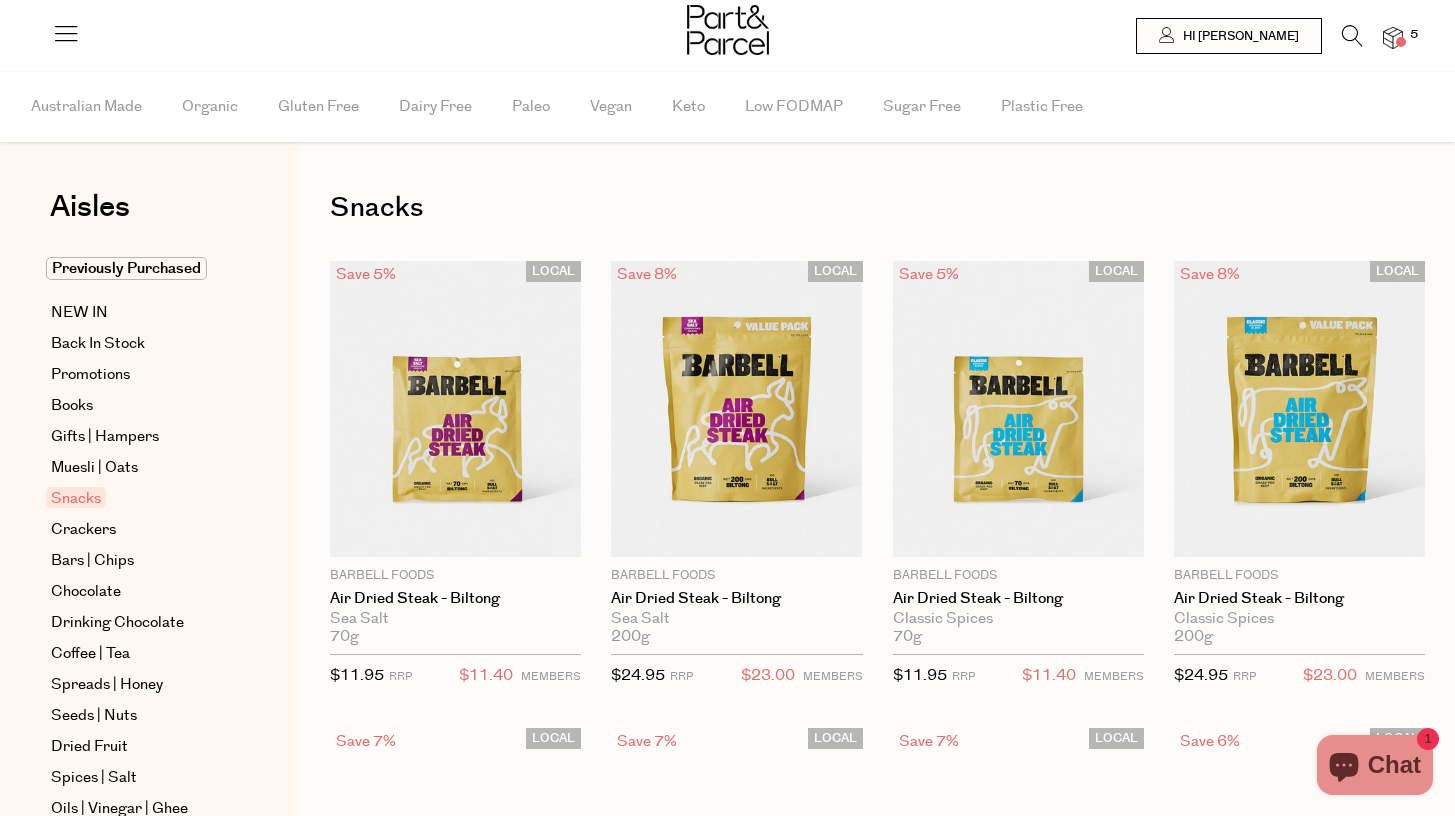 scroll, scrollTop: 0, scrollLeft: 0, axis: both 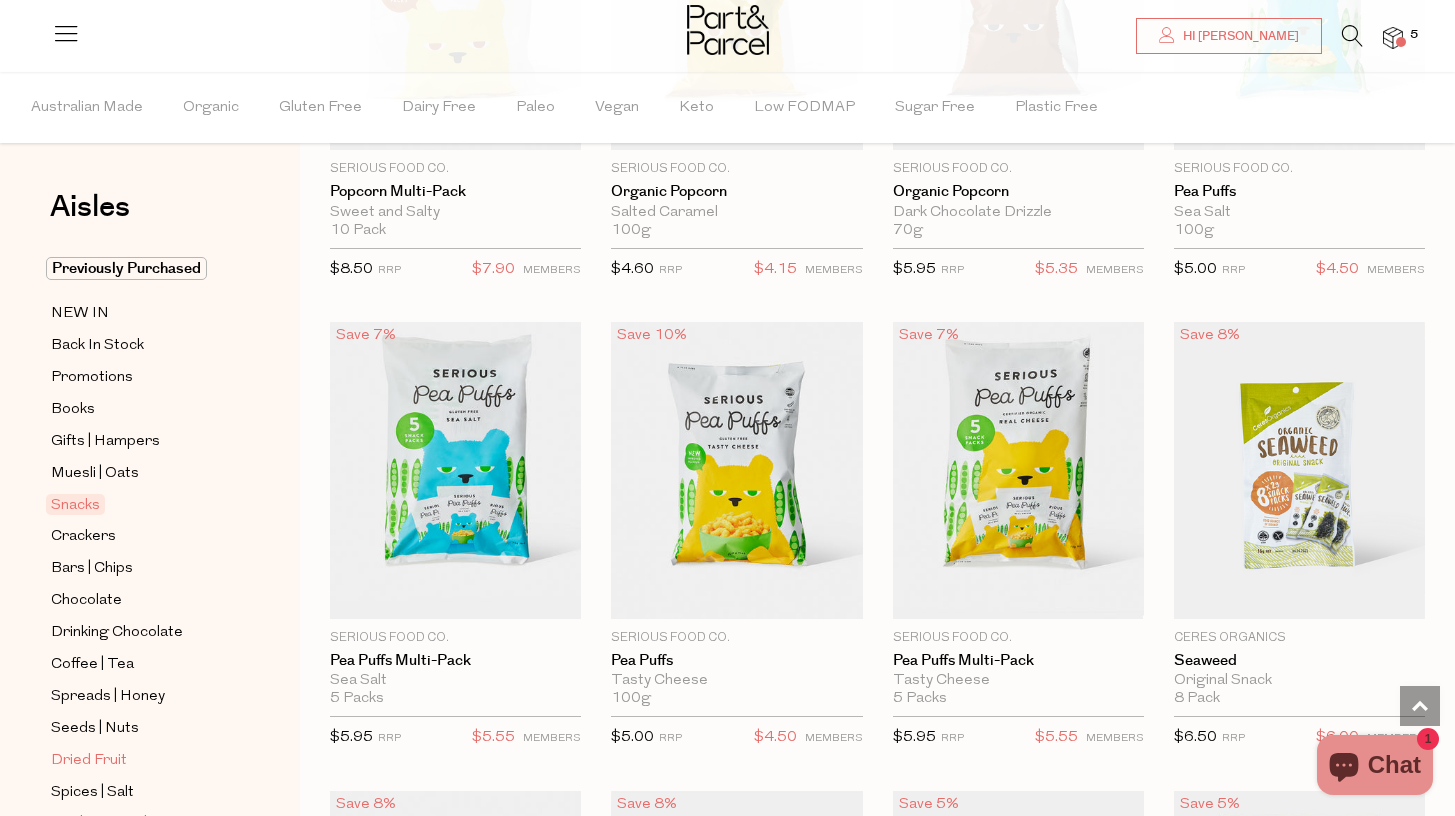 click on "Dried Fruit" at bounding box center (89, 761) 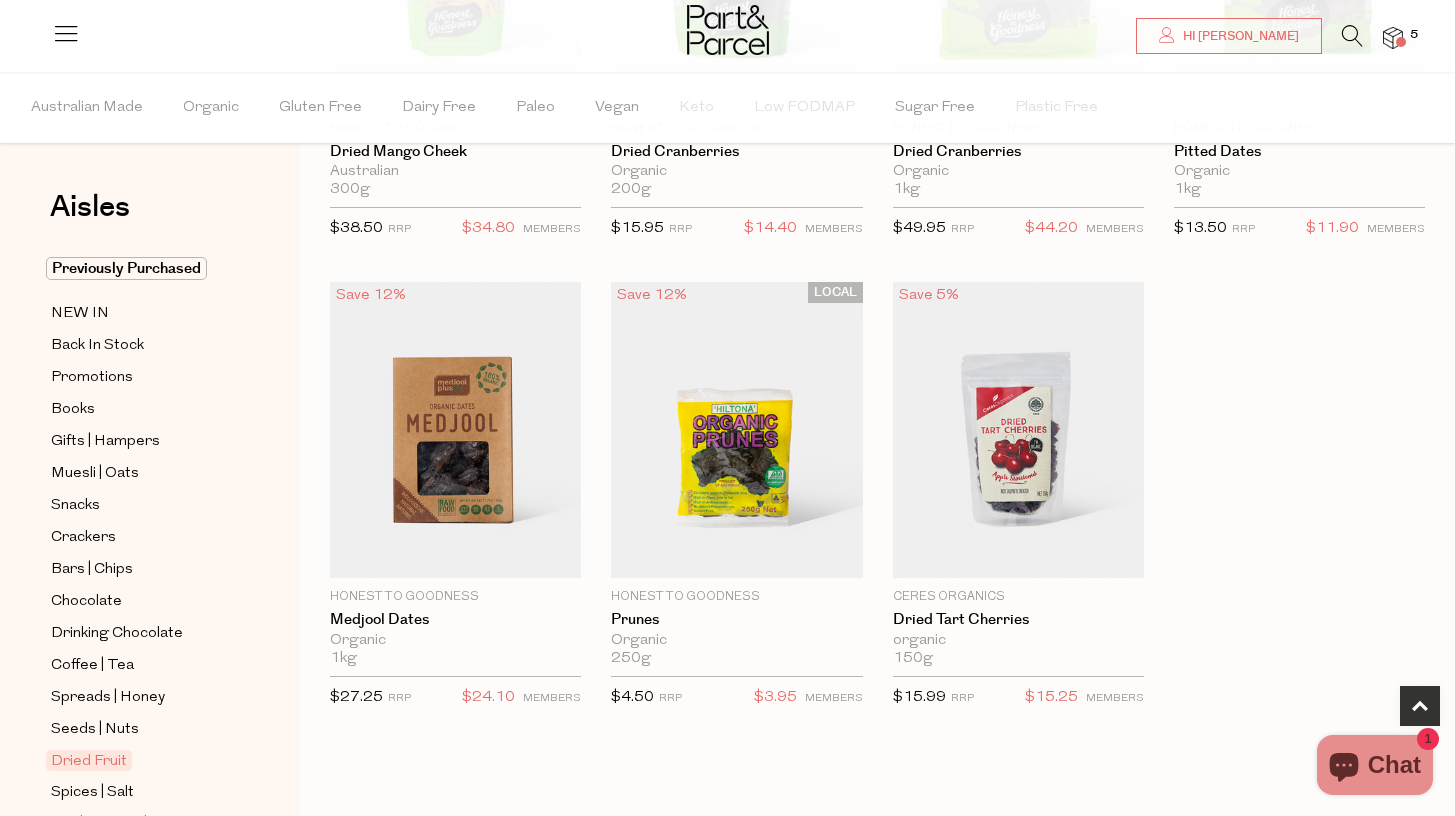 scroll, scrollTop: 920, scrollLeft: 0, axis: vertical 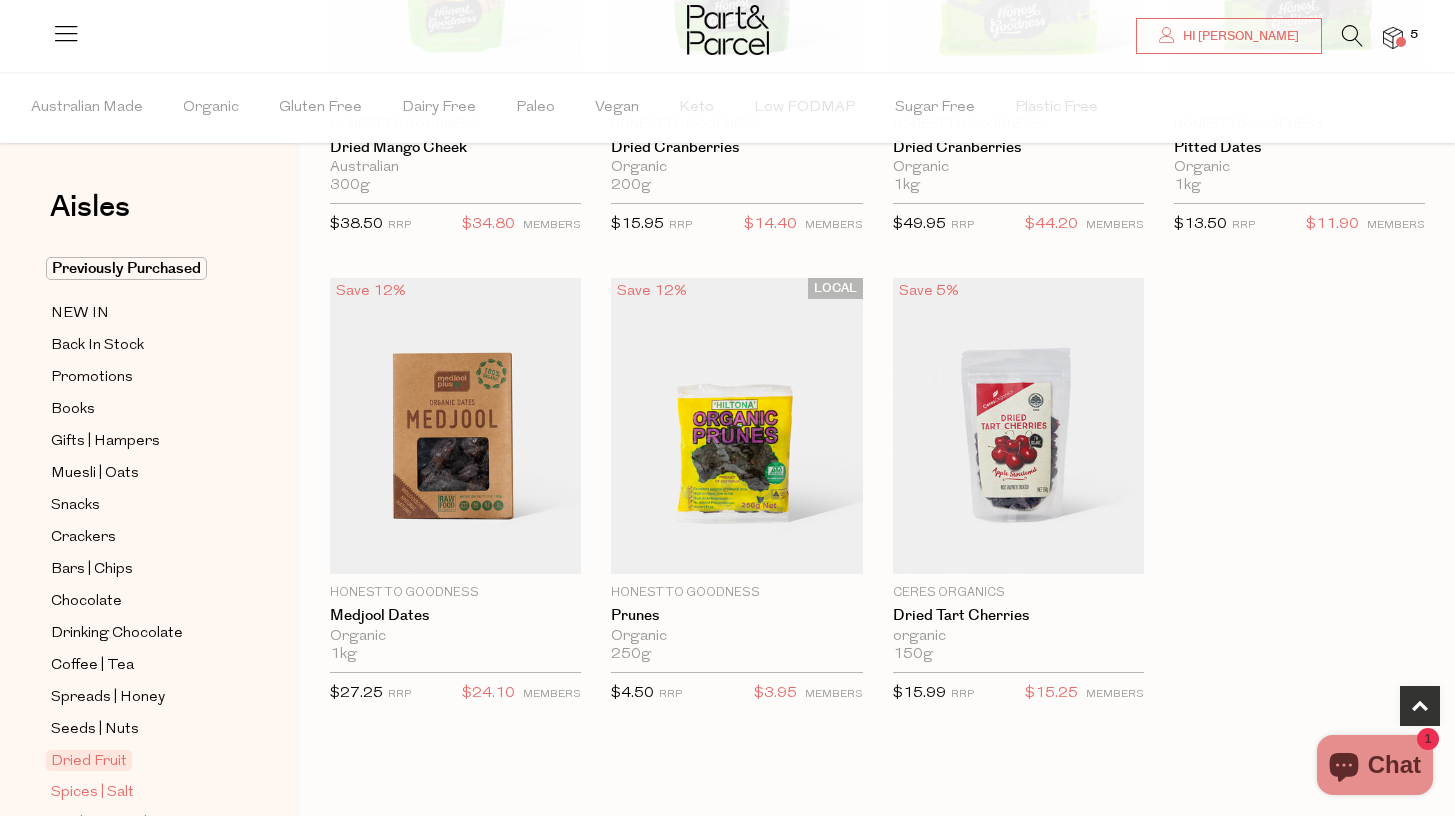 click on "Spices | Salt" at bounding box center [92, 793] 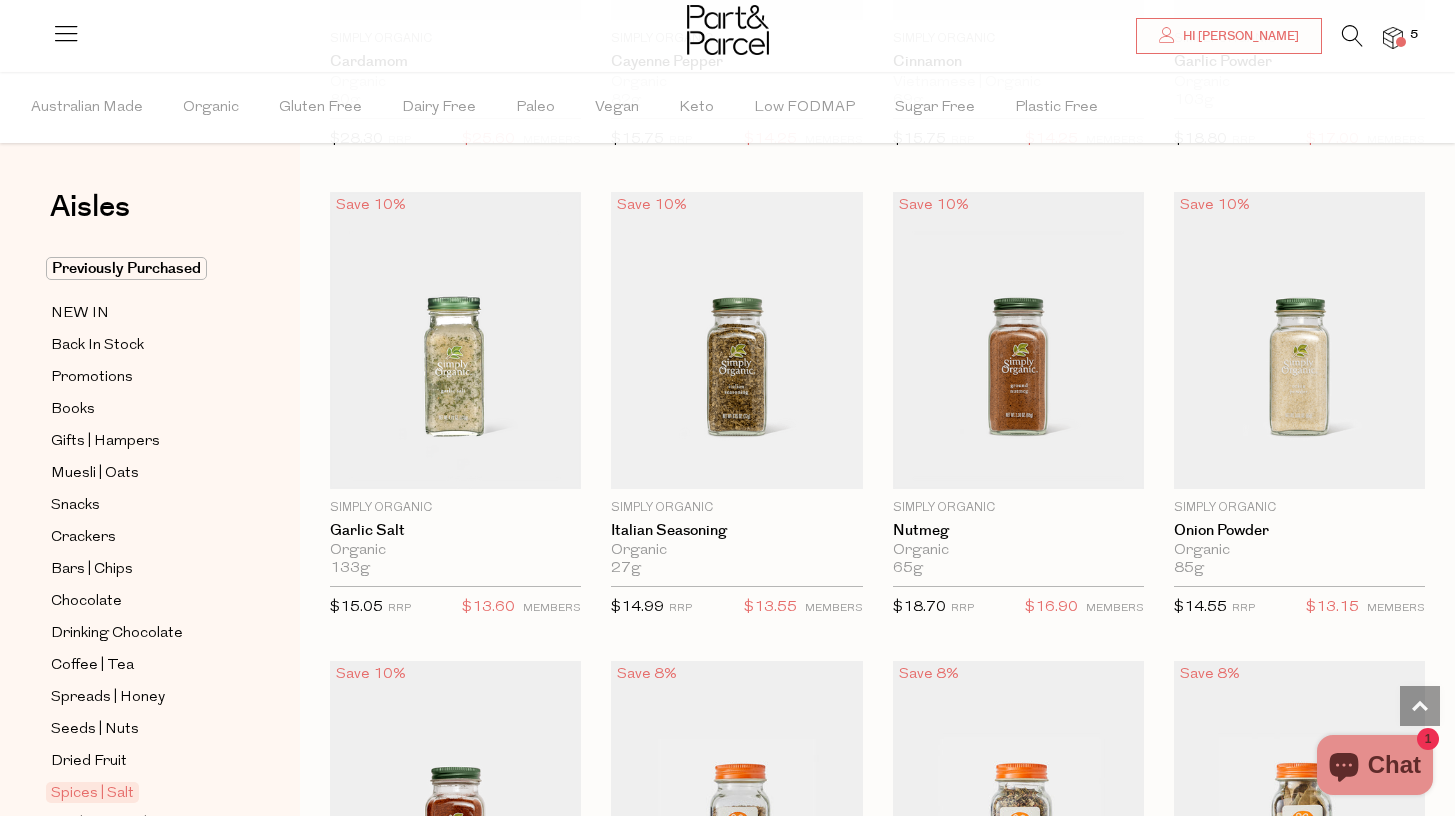 scroll, scrollTop: 2920, scrollLeft: 0, axis: vertical 